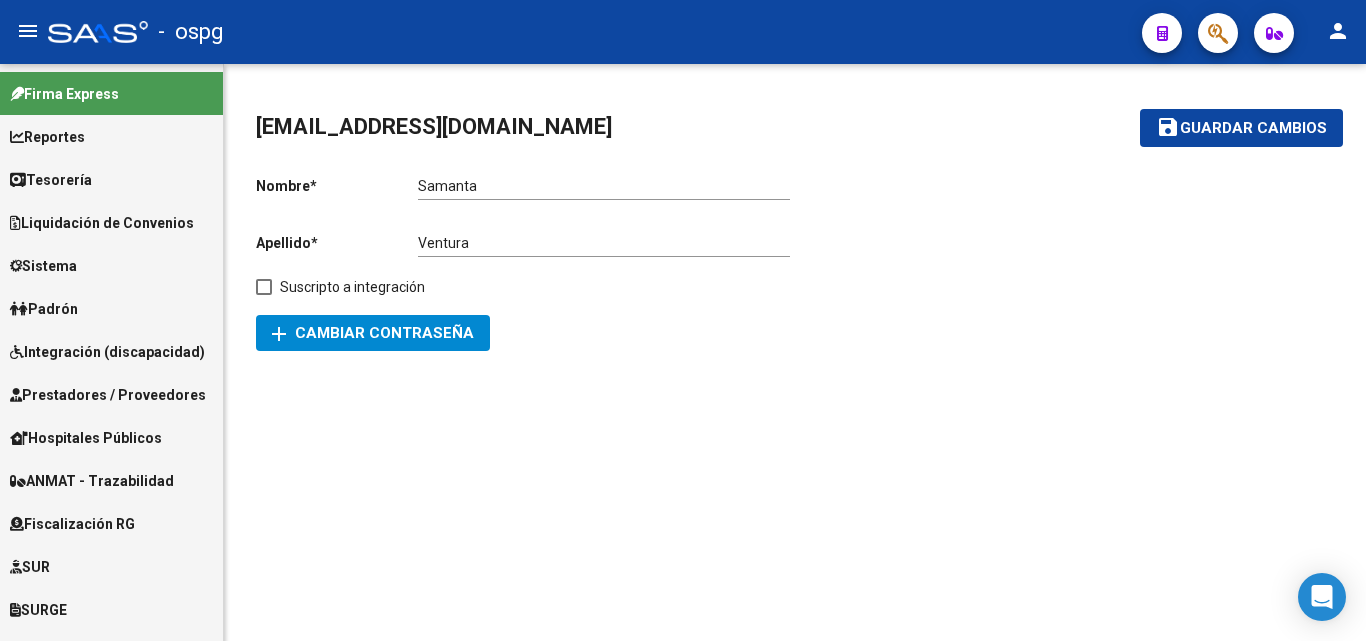 scroll, scrollTop: 0, scrollLeft: 0, axis: both 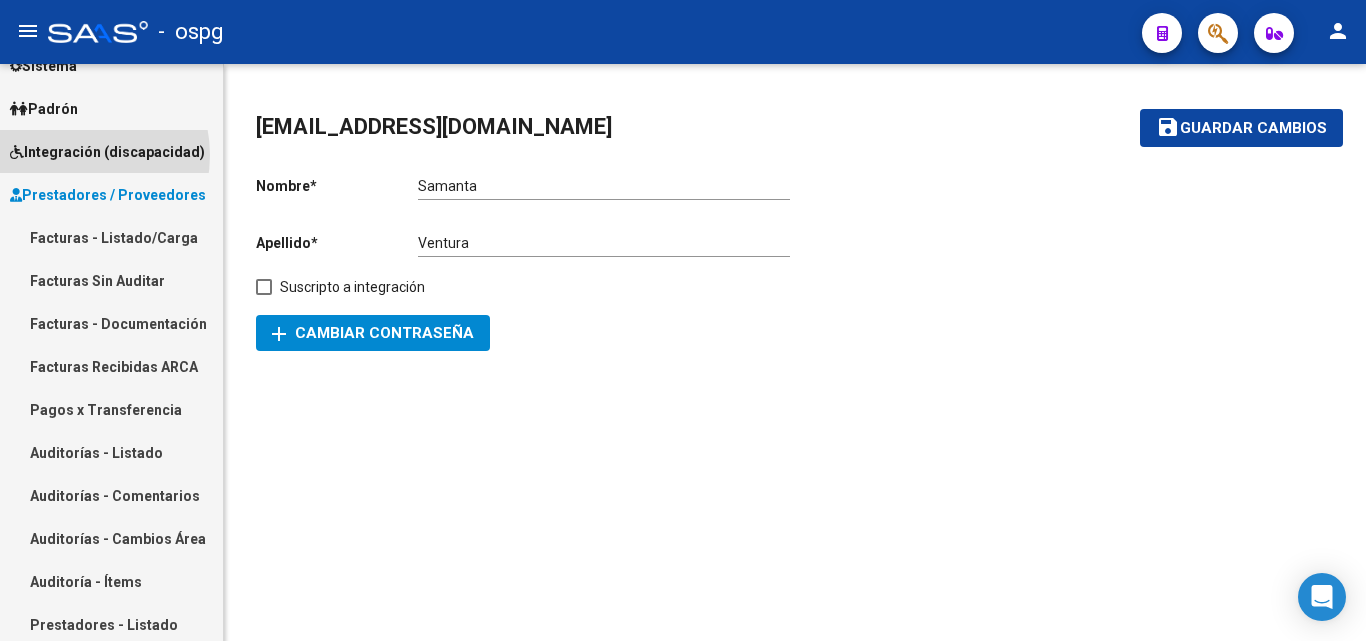 click on "Integración (discapacidad)" at bounding box center [107, 152] 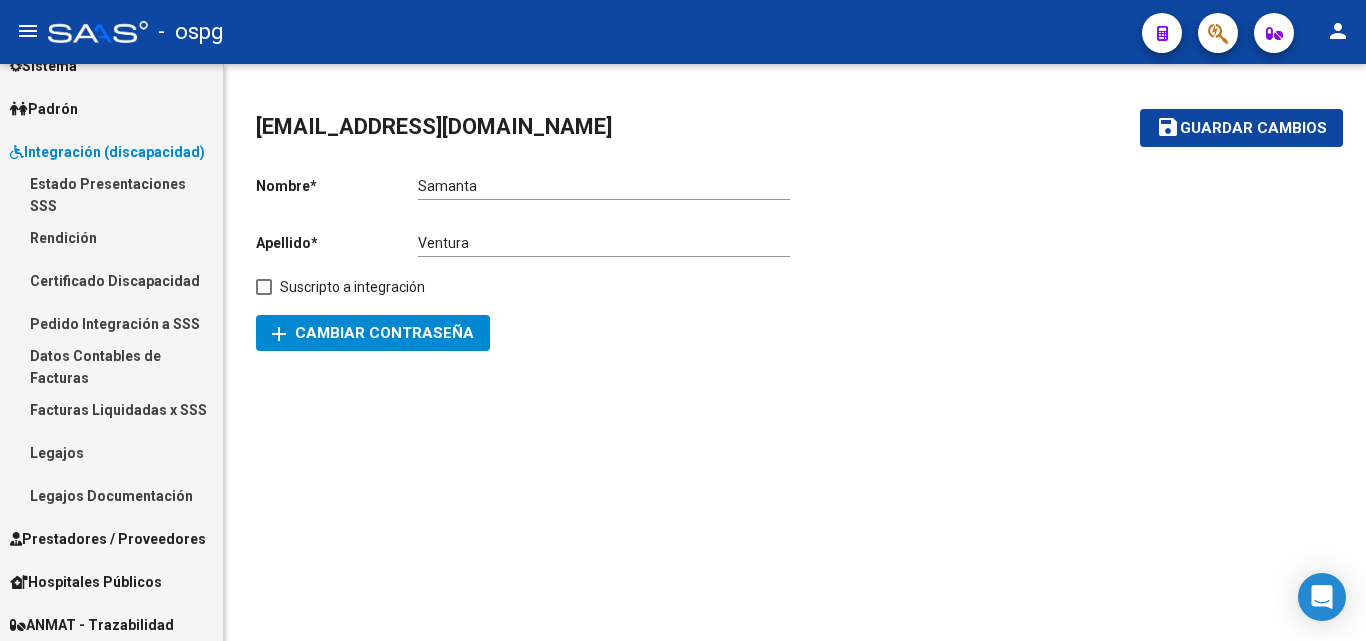 click on "Pedido Integración a SSS" at bounding box center [111, 323] 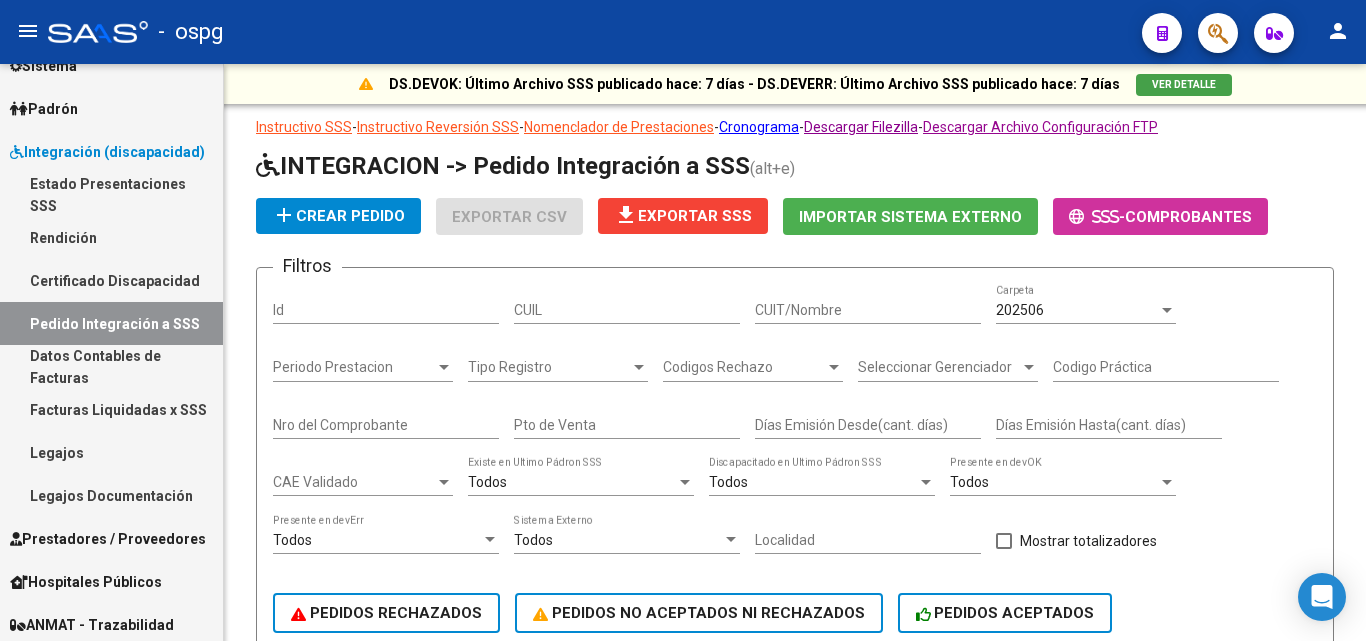 click on "CUIT/Nombre" at bounding box center [868, 310] 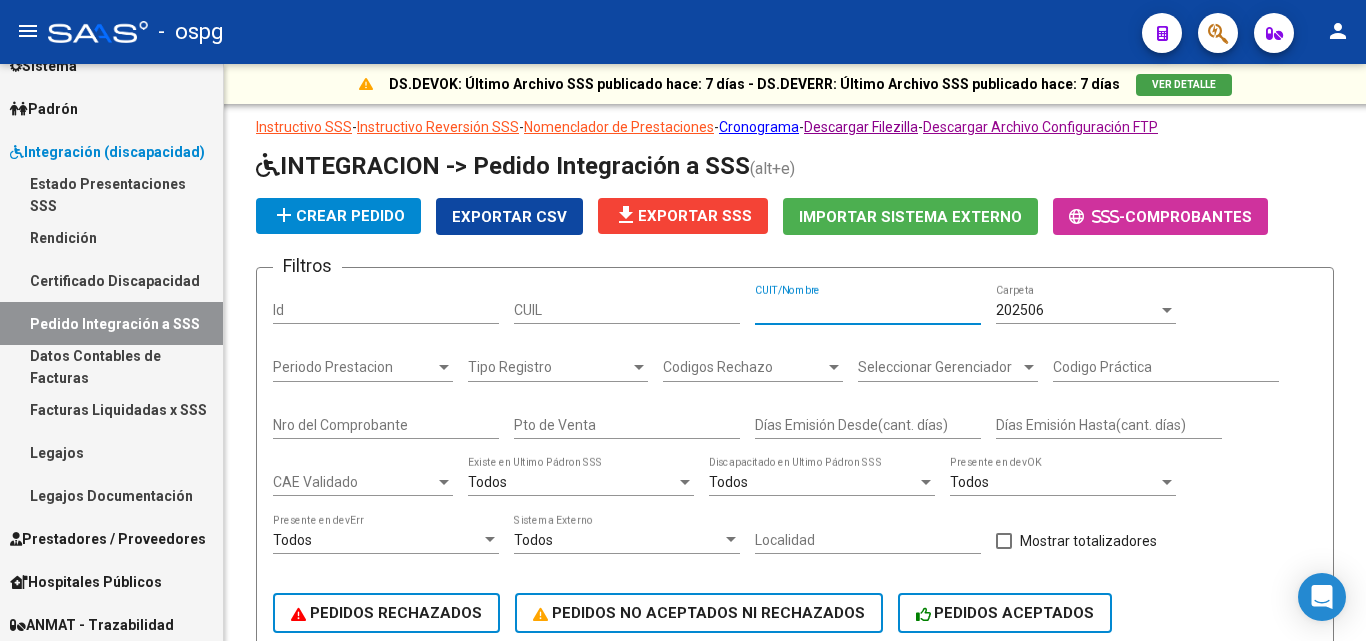 paste on "23266702884" 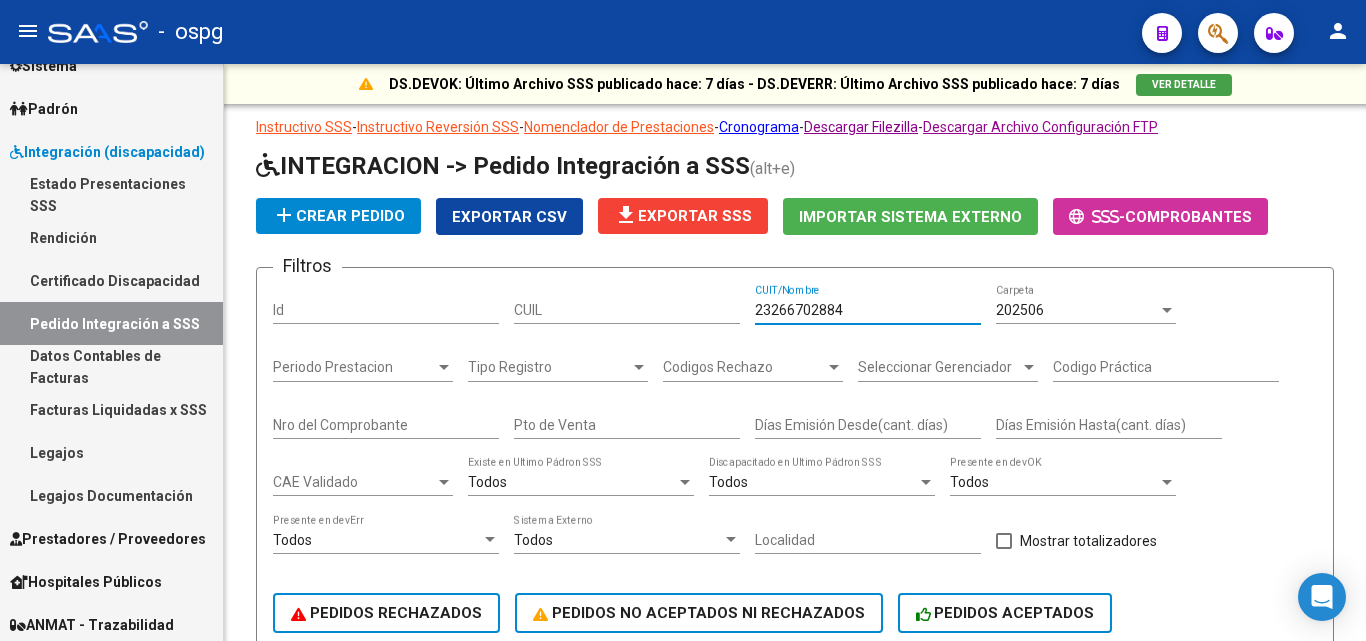 type on "23266702884" 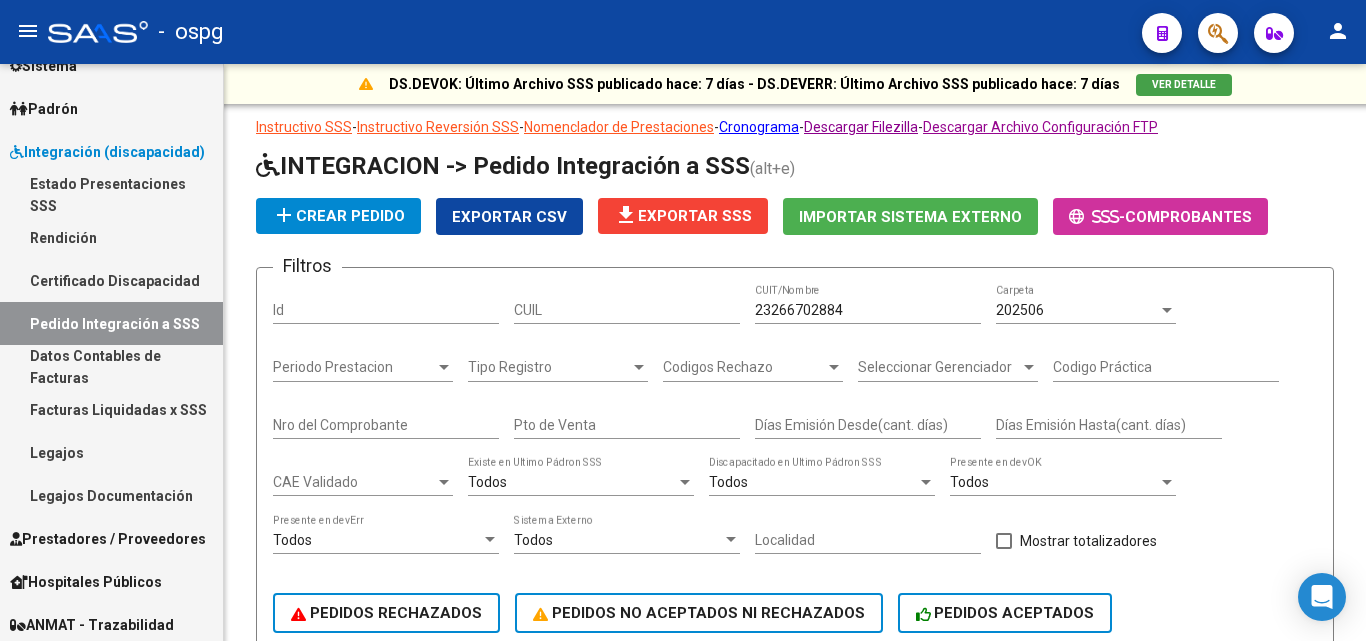 click on "202506 Carpeta" 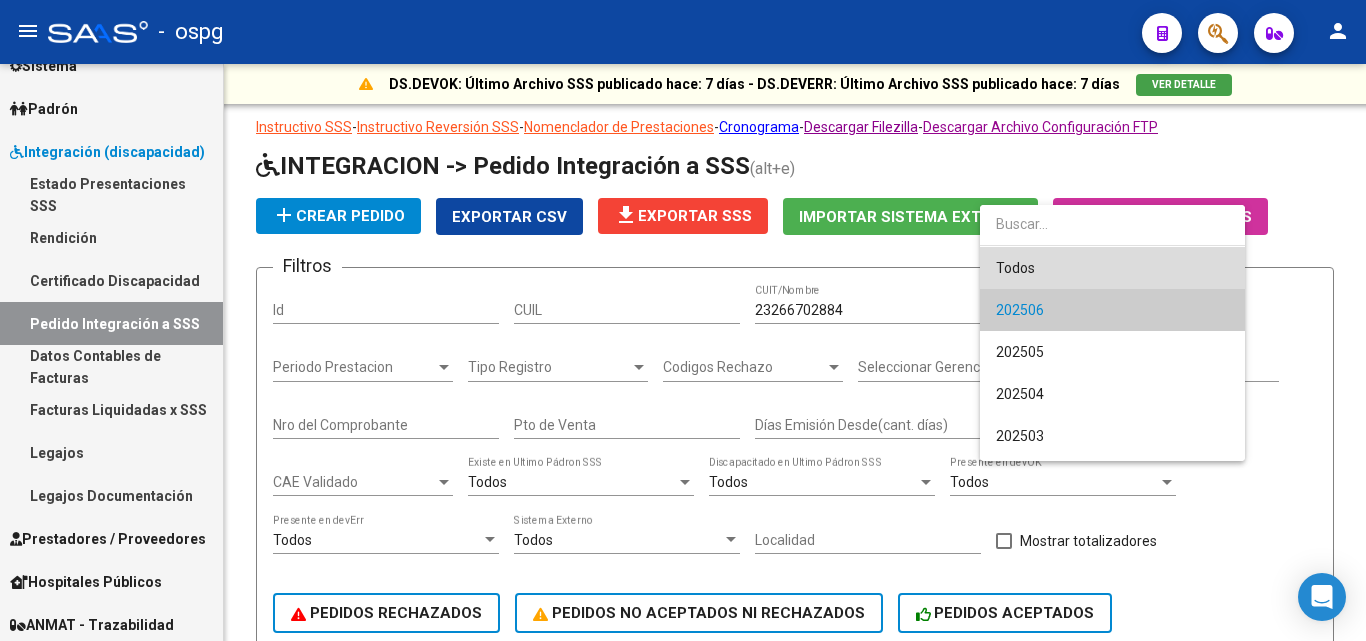 click on "Todos" at bounding box center [1112, 268] 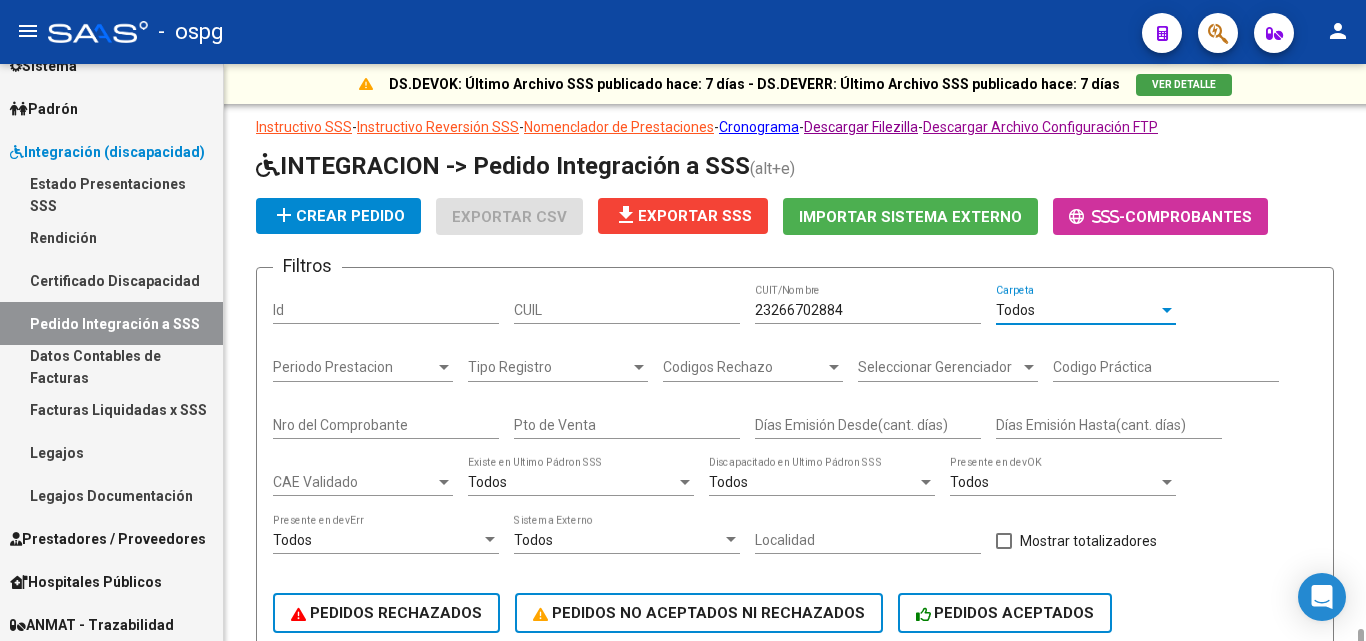 scroll, scrollTop: 400, scrollLeft: 0, axis: vertical 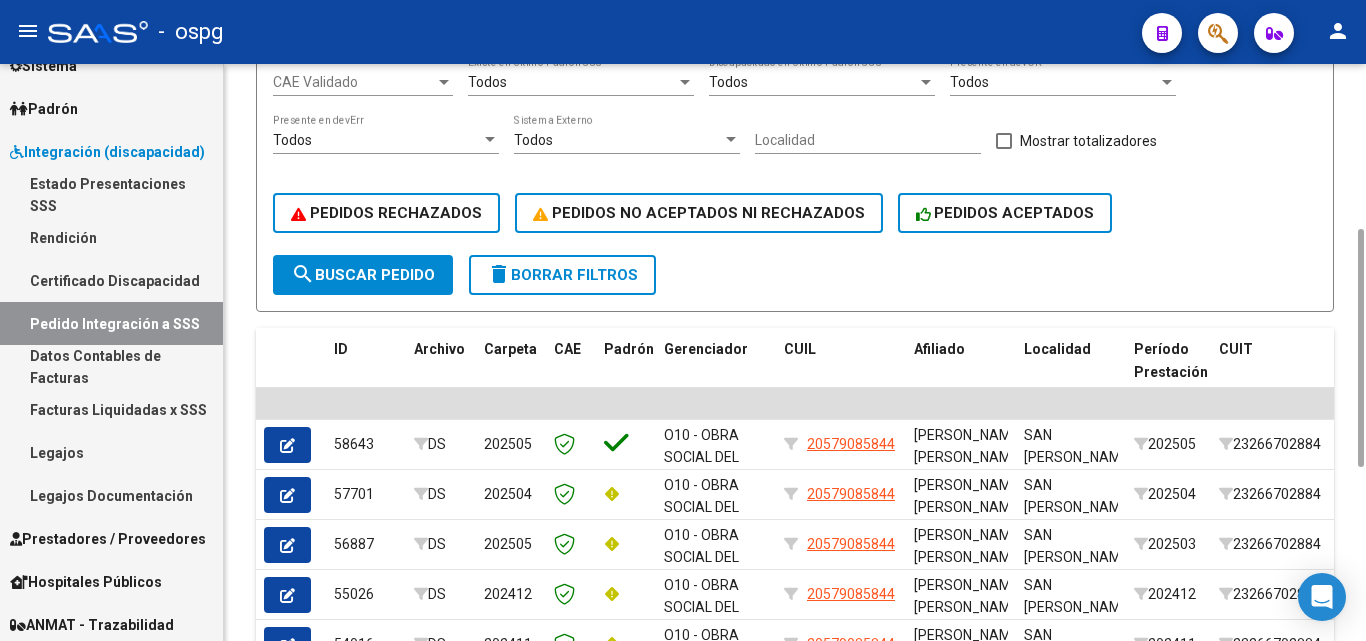 click on "search  Buscar Pedido" 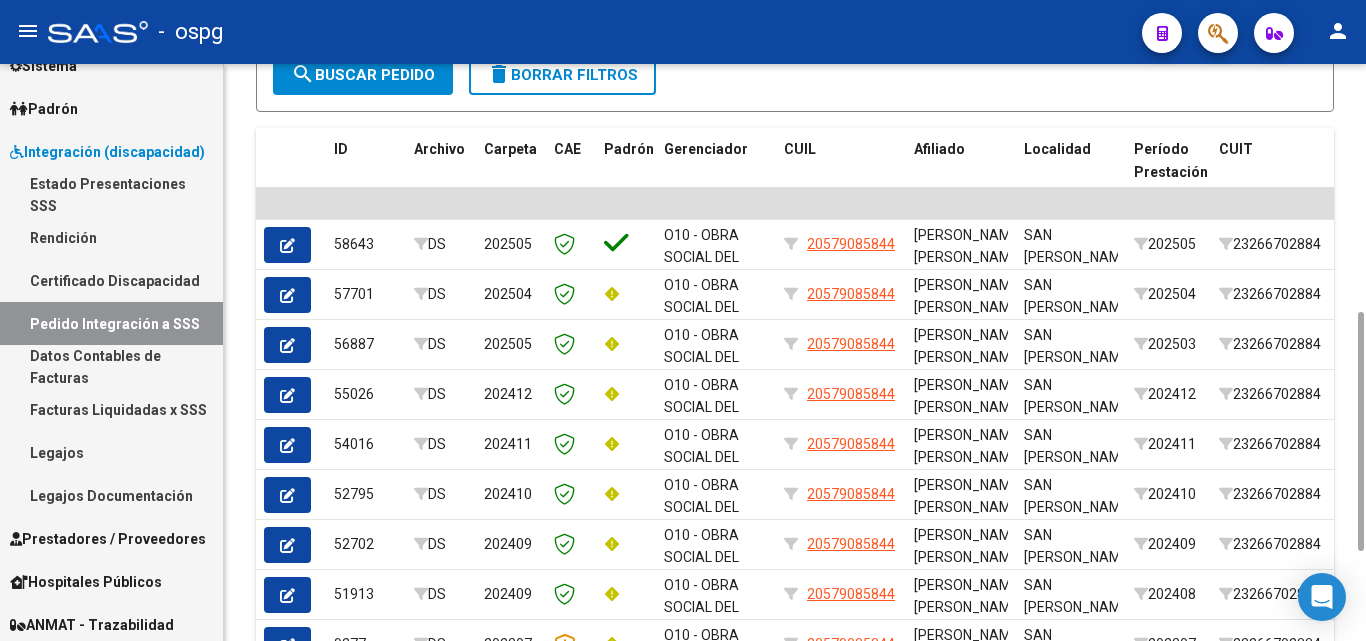 scroll, scrollTop: 816, scrollLeft: 0, axis: vertical 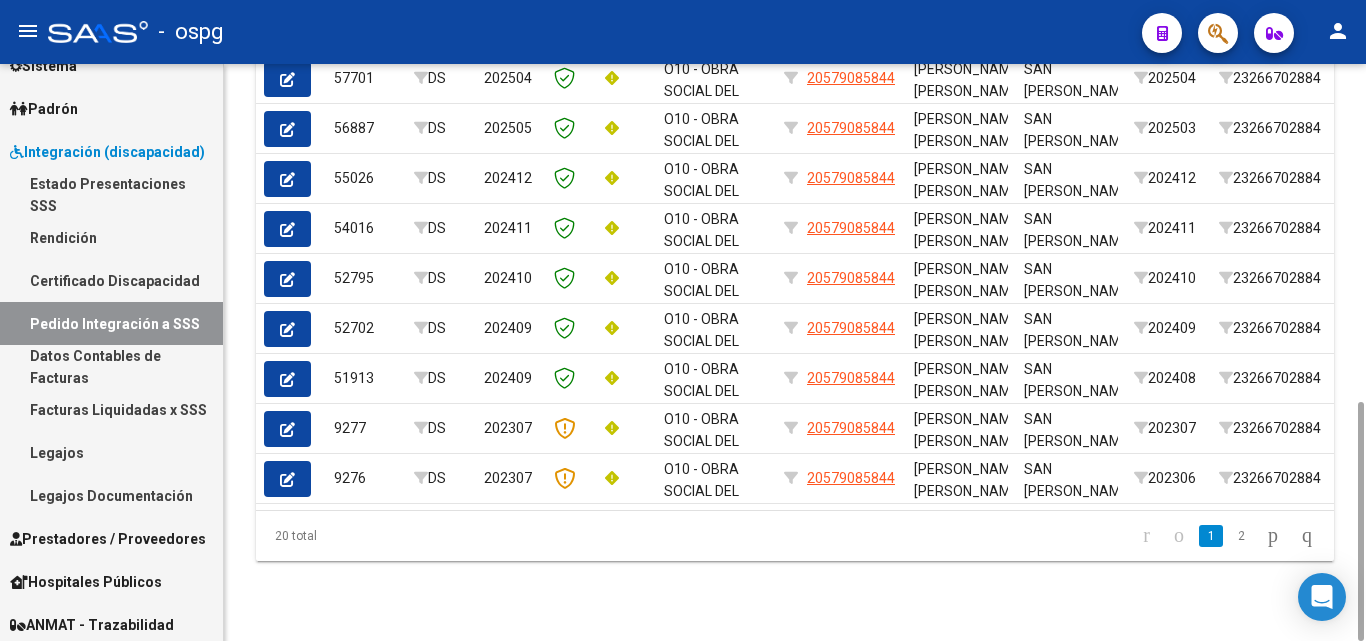 drag, startPoint x: 569, startPoint y: 509, endPoint x: 666, endPoint y: 509, distance: 97 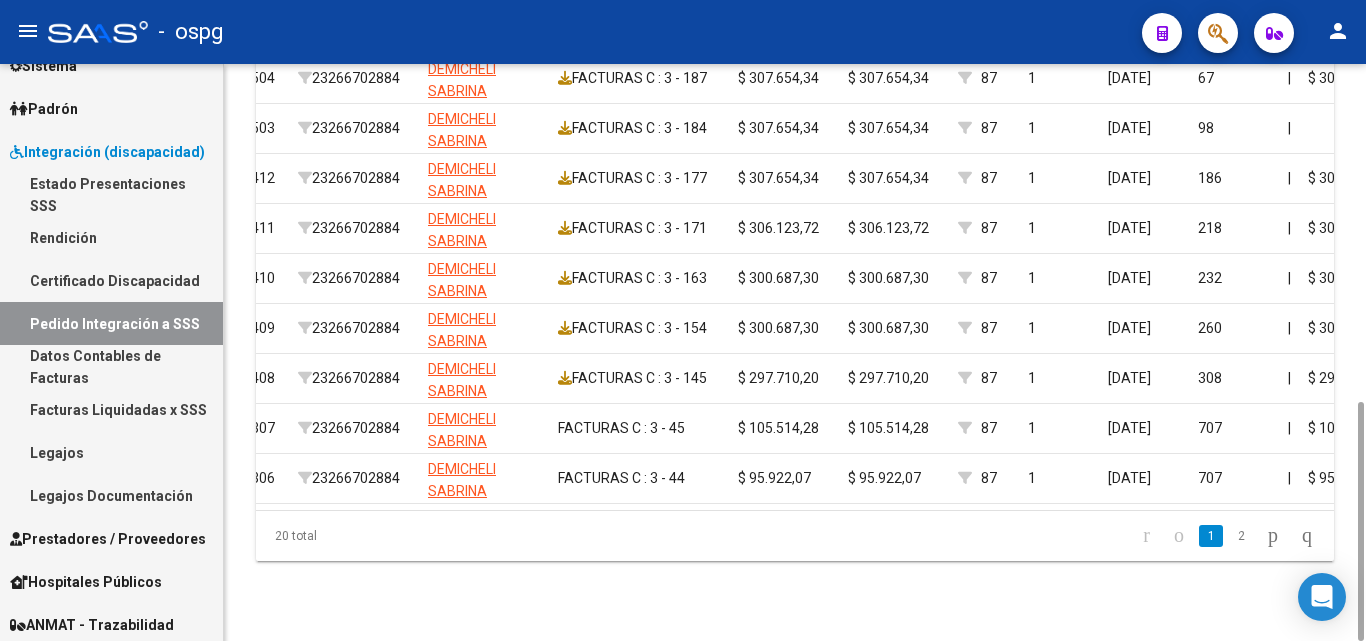 scroll, scrollTop: 0, scrollLeft: 930, axis: horizontal 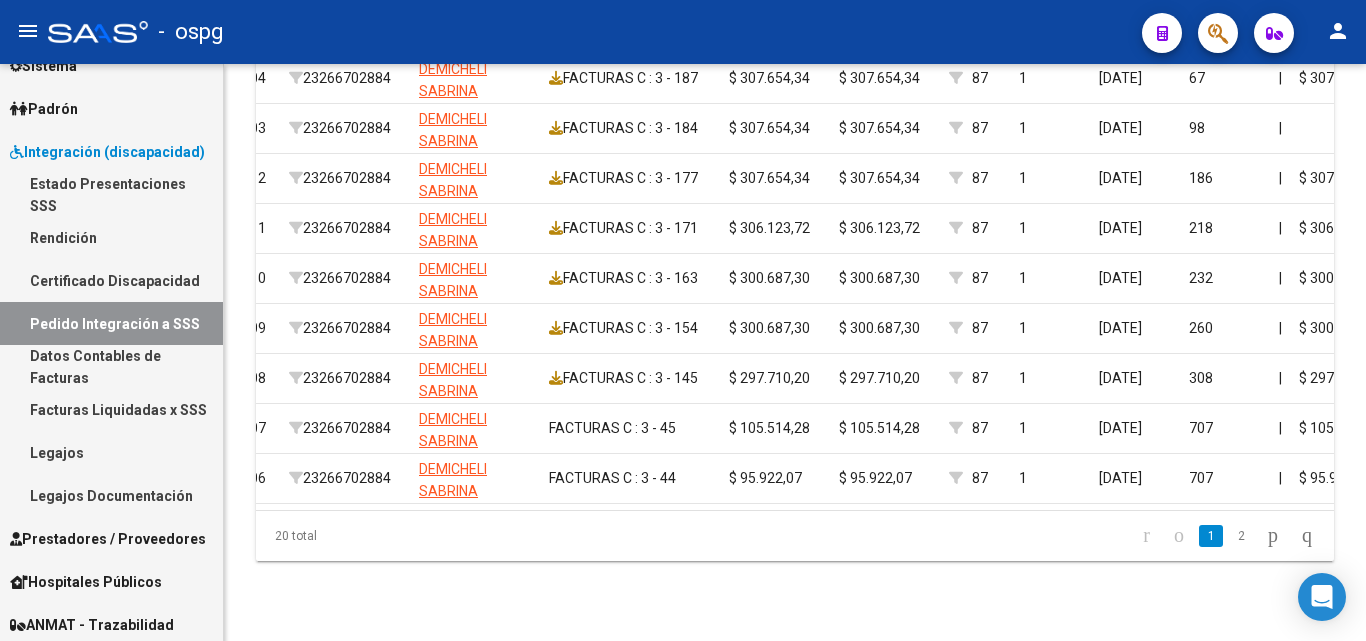 click on "Facturas Liquidadas x SSS" at bounding box center (111, 409) 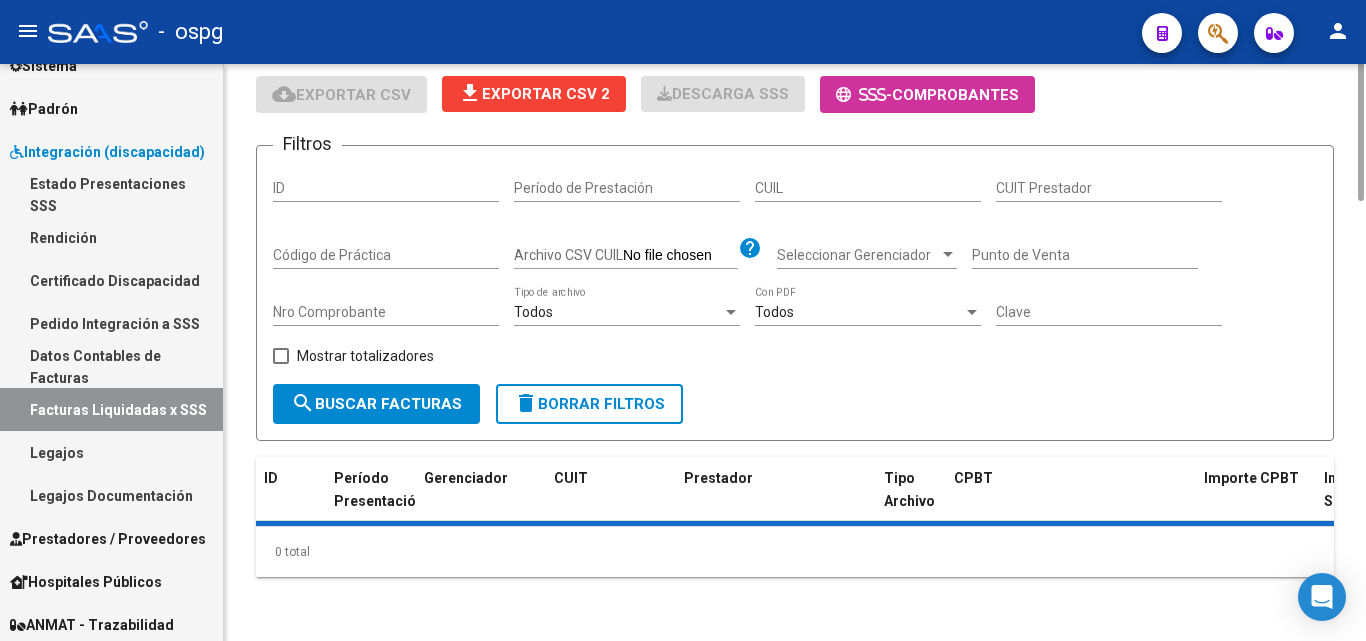scroll, scrollTop: 0, scrollLeft: 0, axis: both 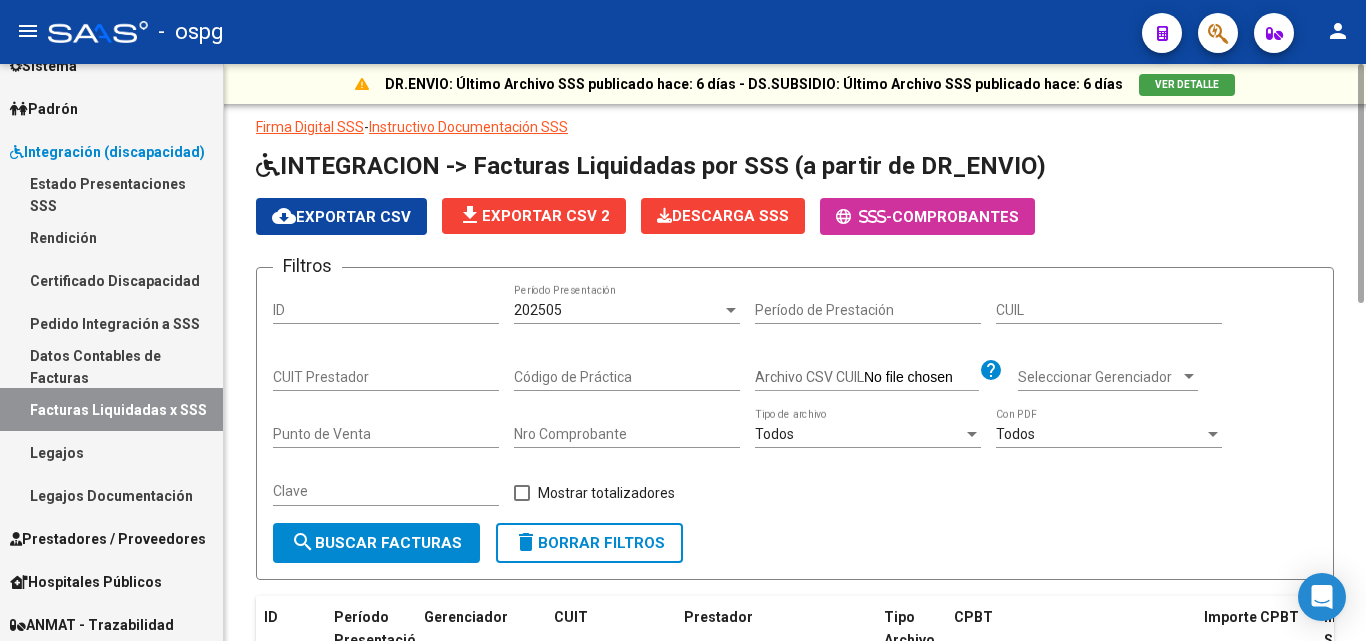 click on "CUIT Prestador" at bounding box center (386, 377) 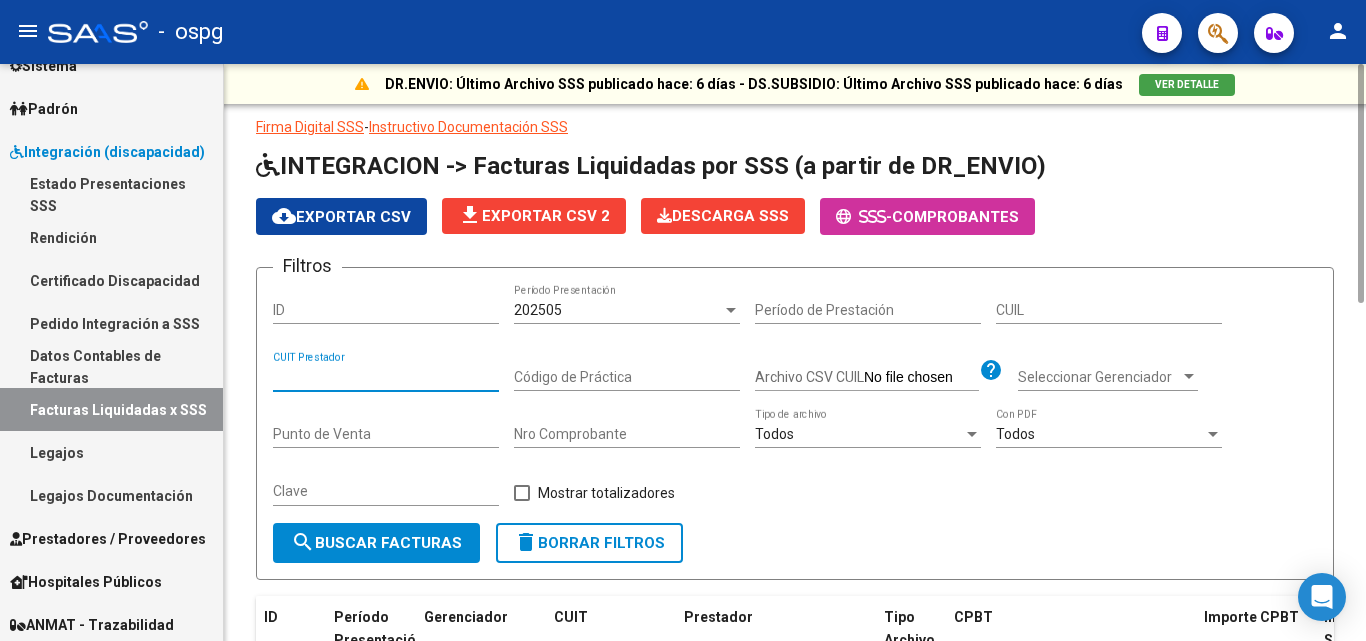paste on "23-26670288-4" 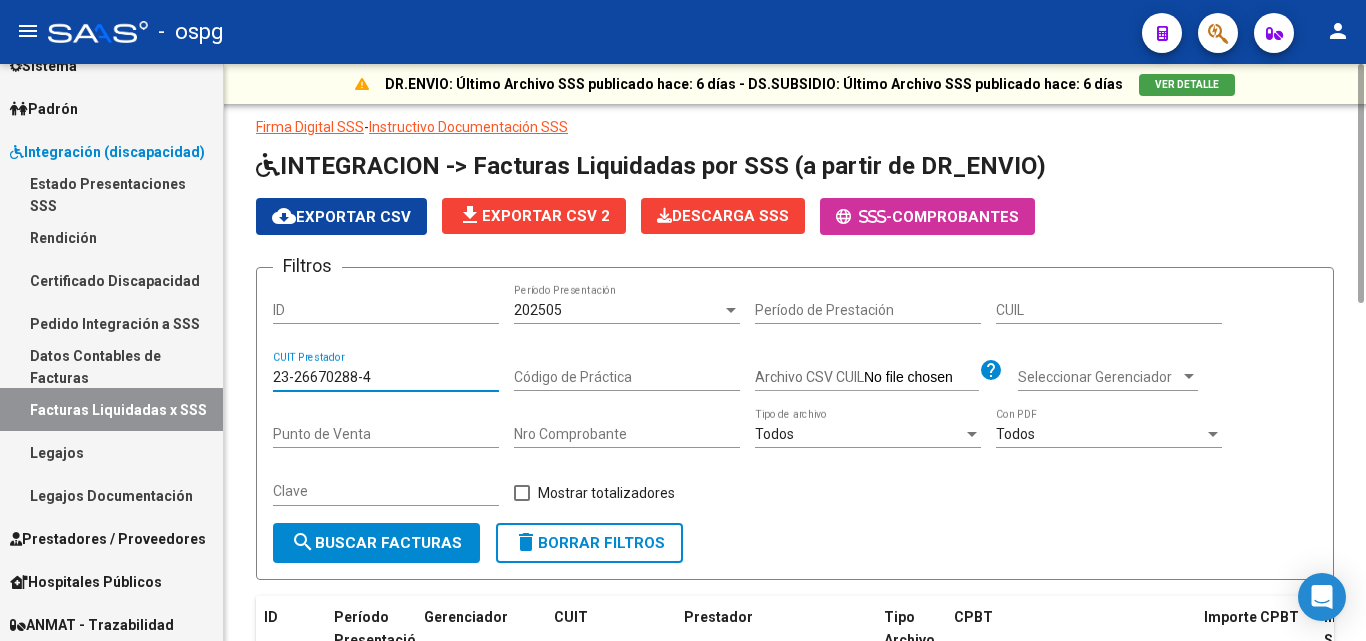 type on "23-26670288-4" 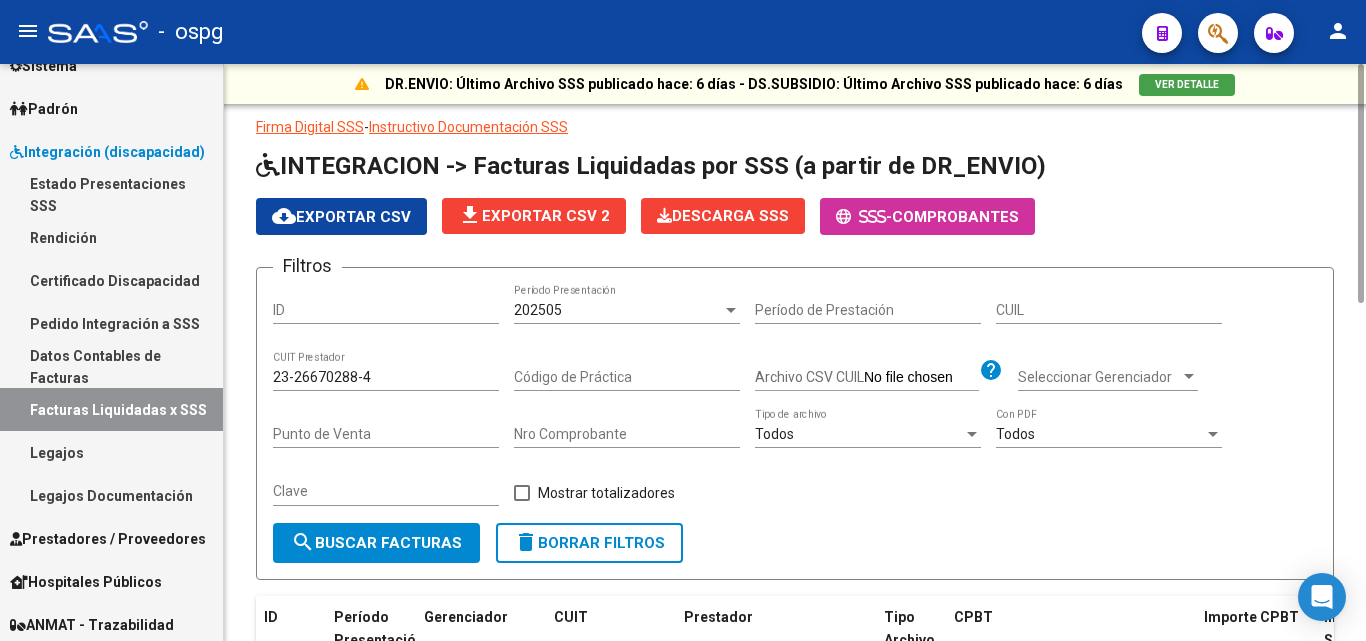 click on "202505  Período Presentación" 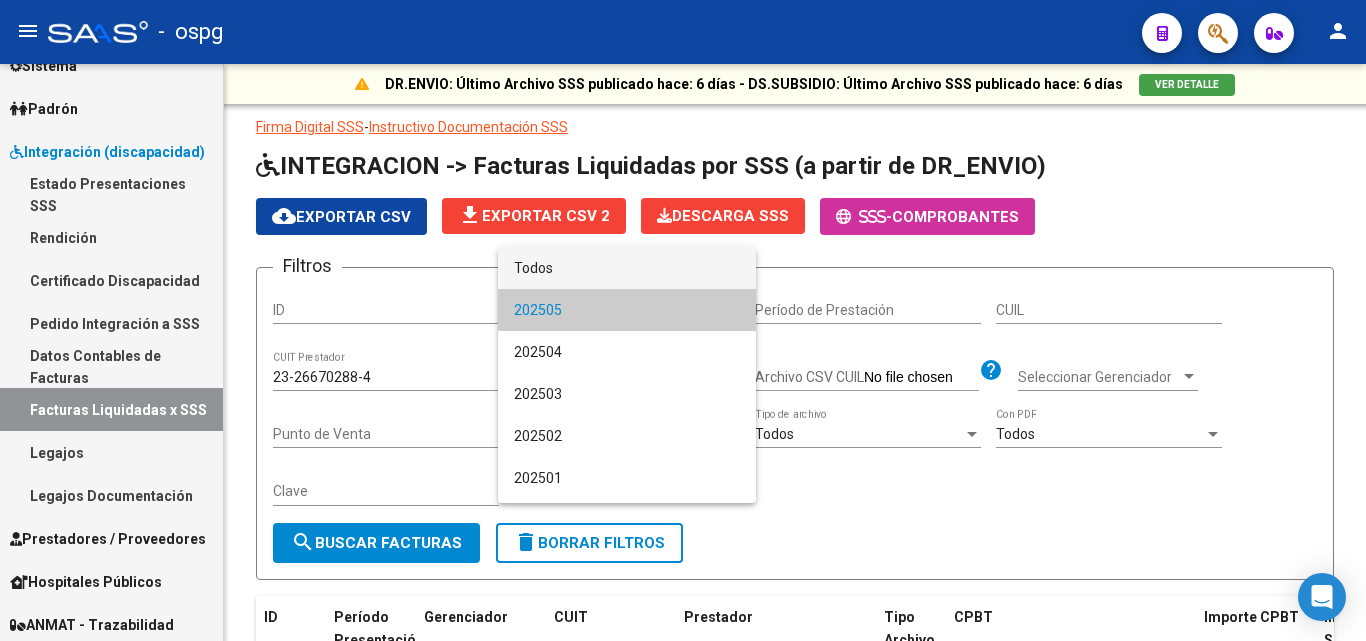 click on "Todos" at bounding box center [627, 268] 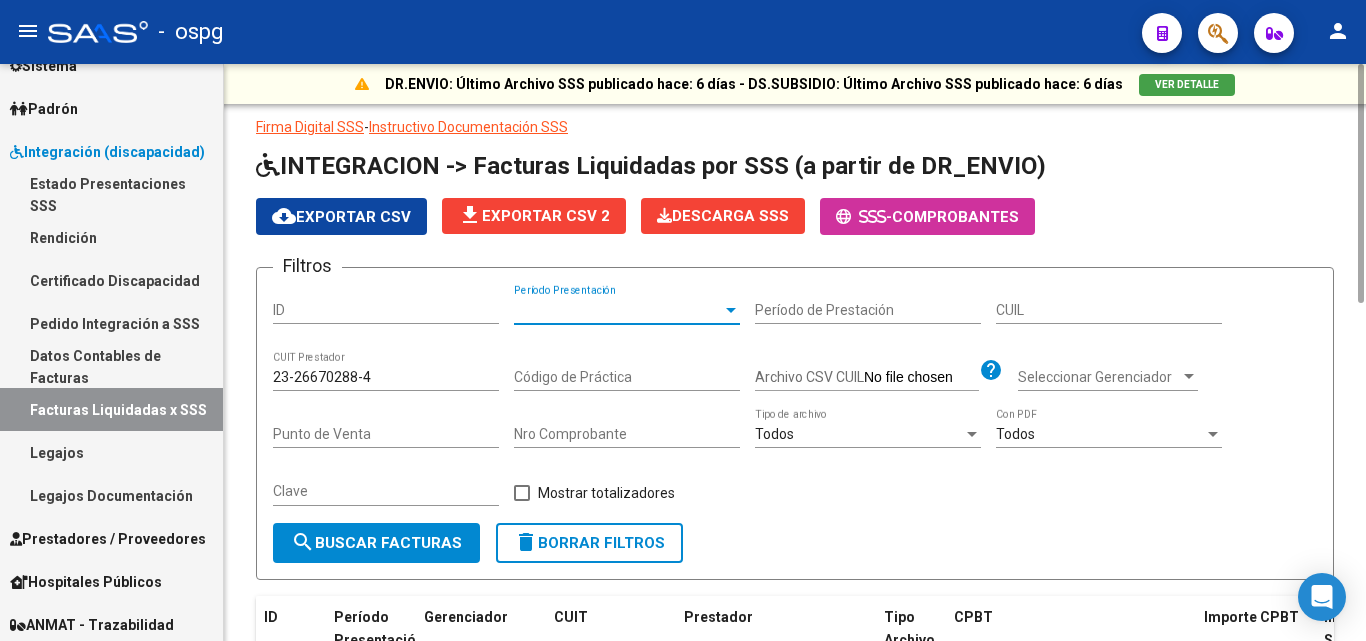 click on "search  Buscar Facturas" 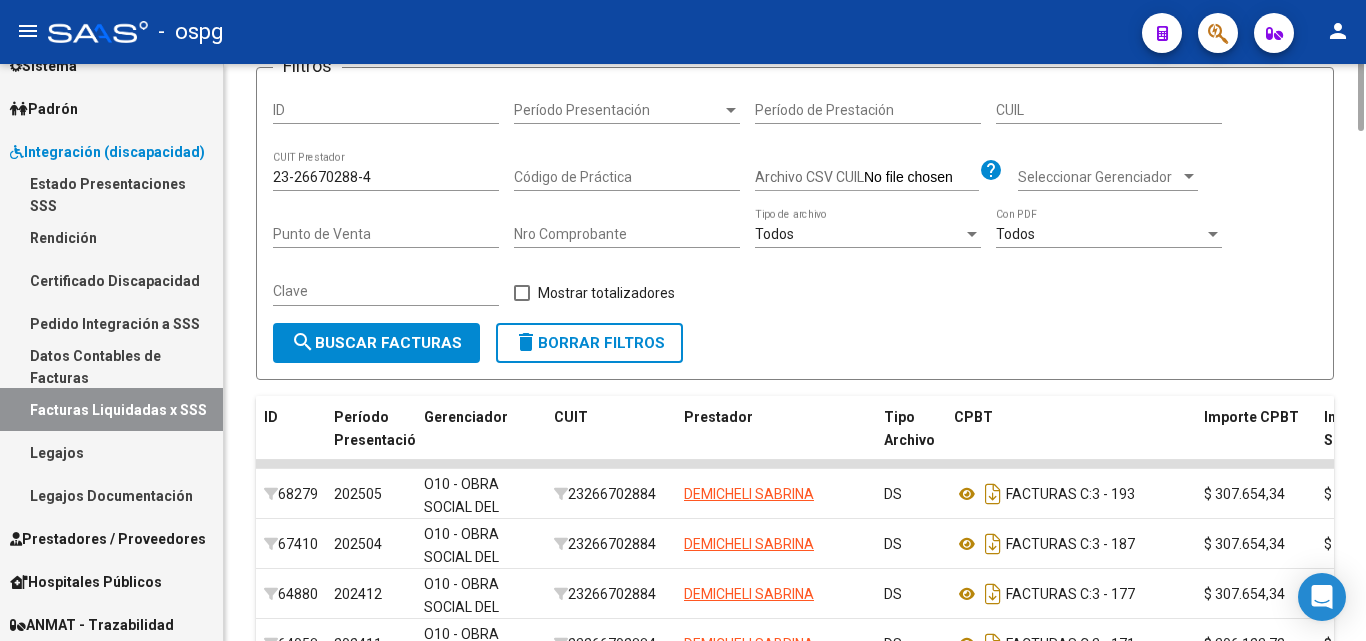 scroll, scrollTop: 0, scrollLeft: 0, axis: both 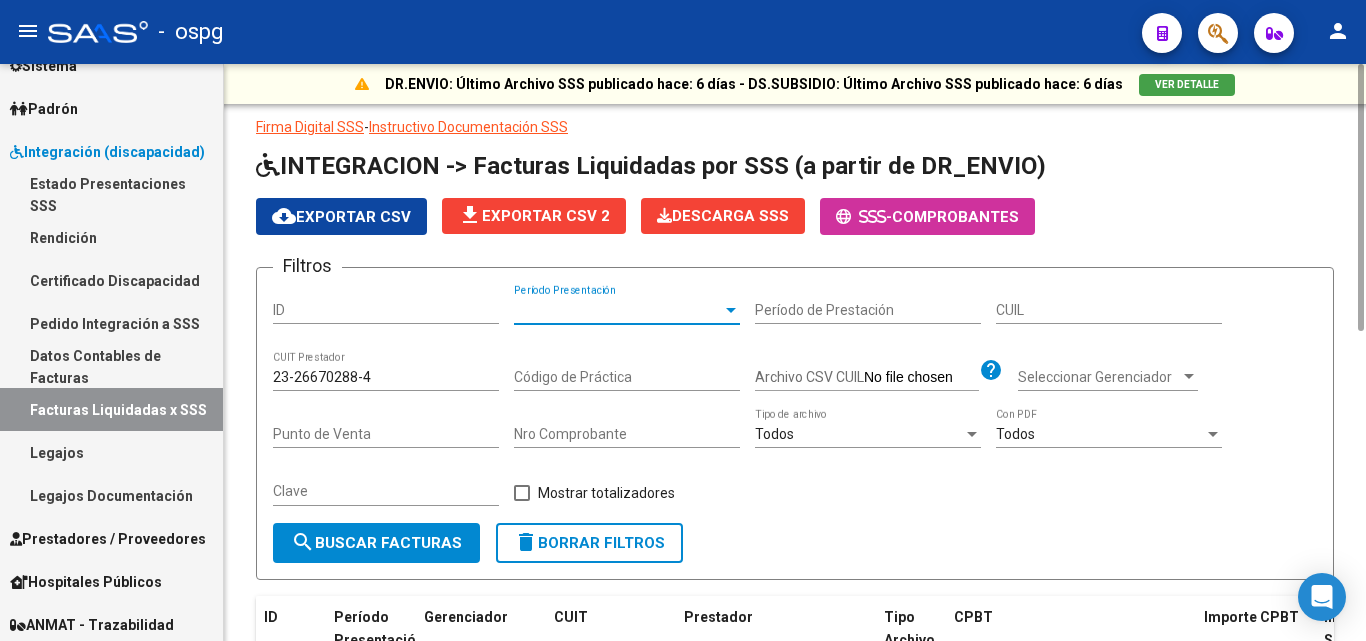 click on "Período Presentación" at bounding box center (618, 310) 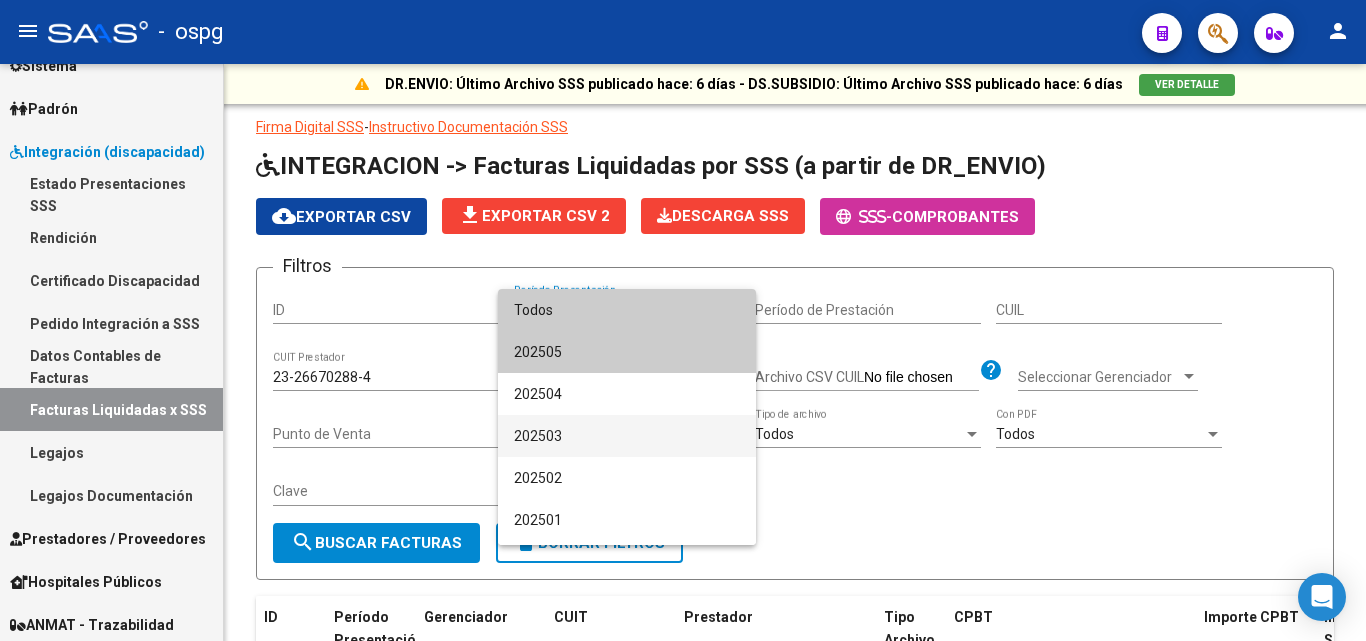 click on "202503" at bounding box center [627, 436] 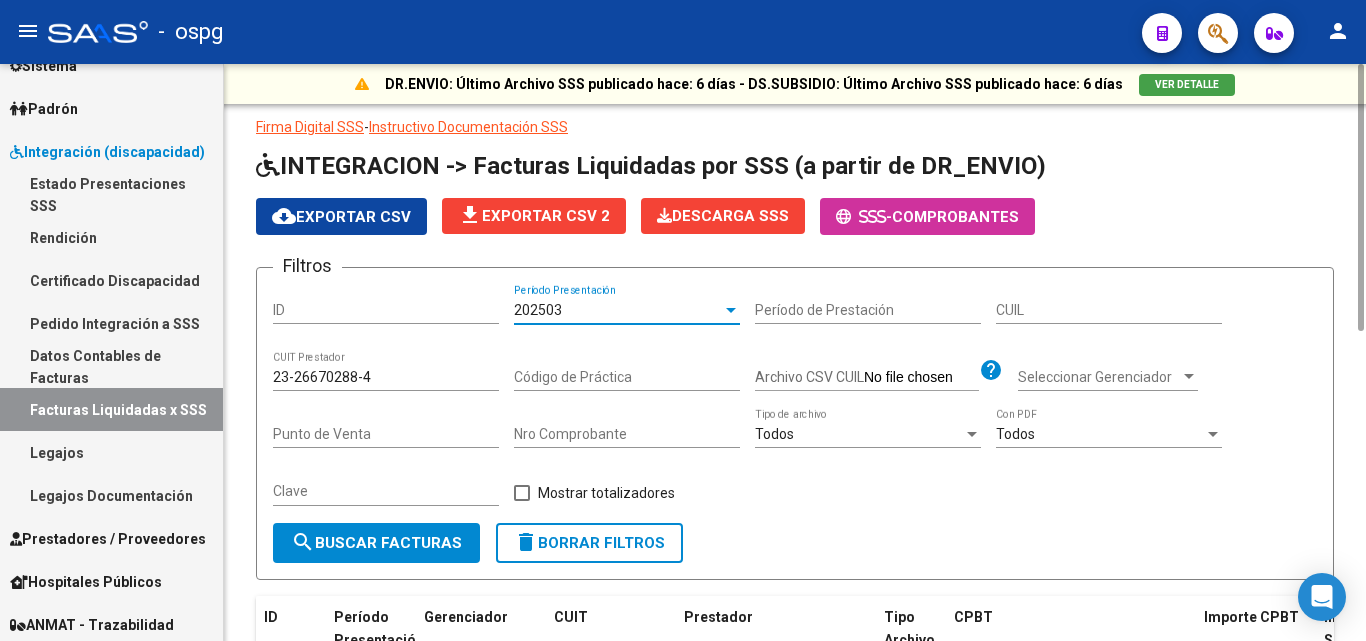 click on "search  Buscar Facturas" 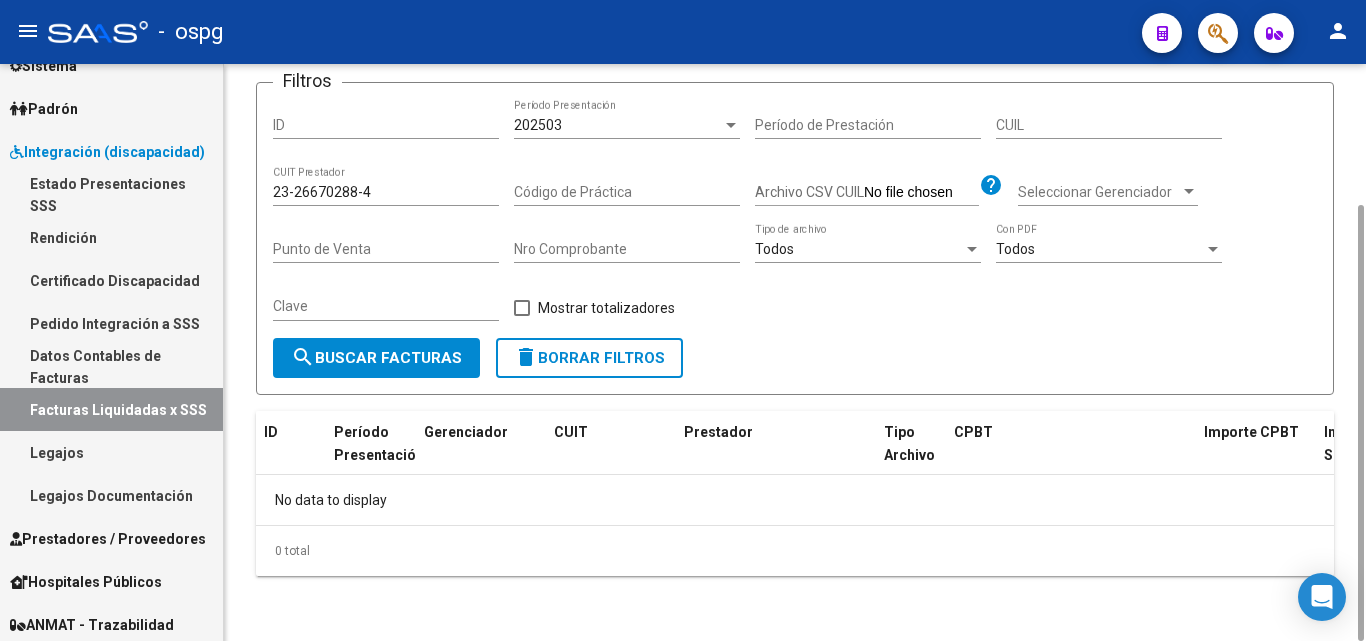 scroll, scrollTop: 0, scrollLeft: 0, axis: both 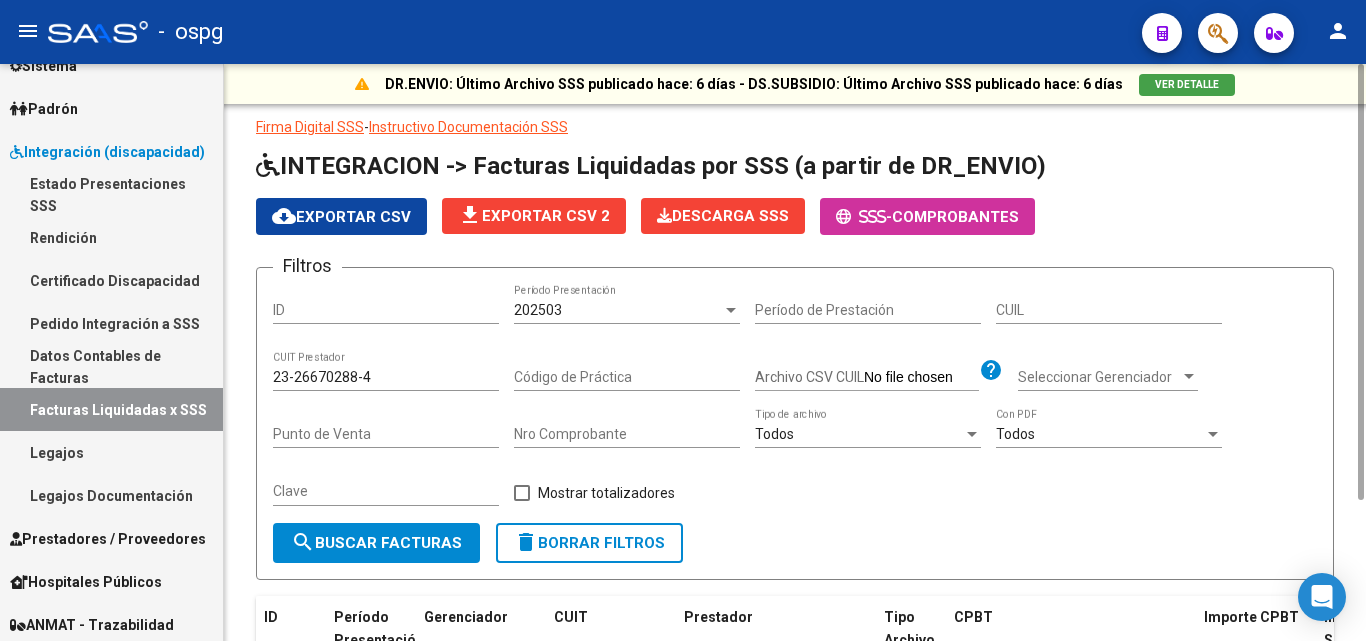 click on "202503" at bounding box center (618, 310) 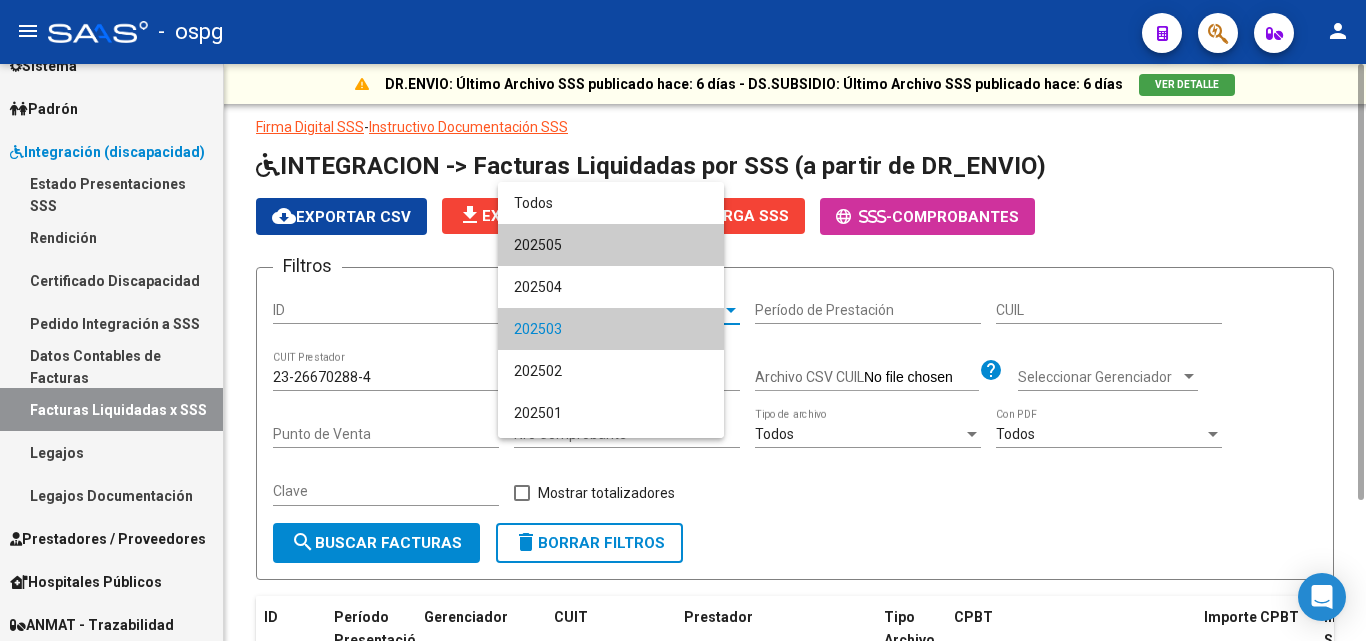 scroll, scrollTop: 19, scrollLeft: 0, axis: vertical 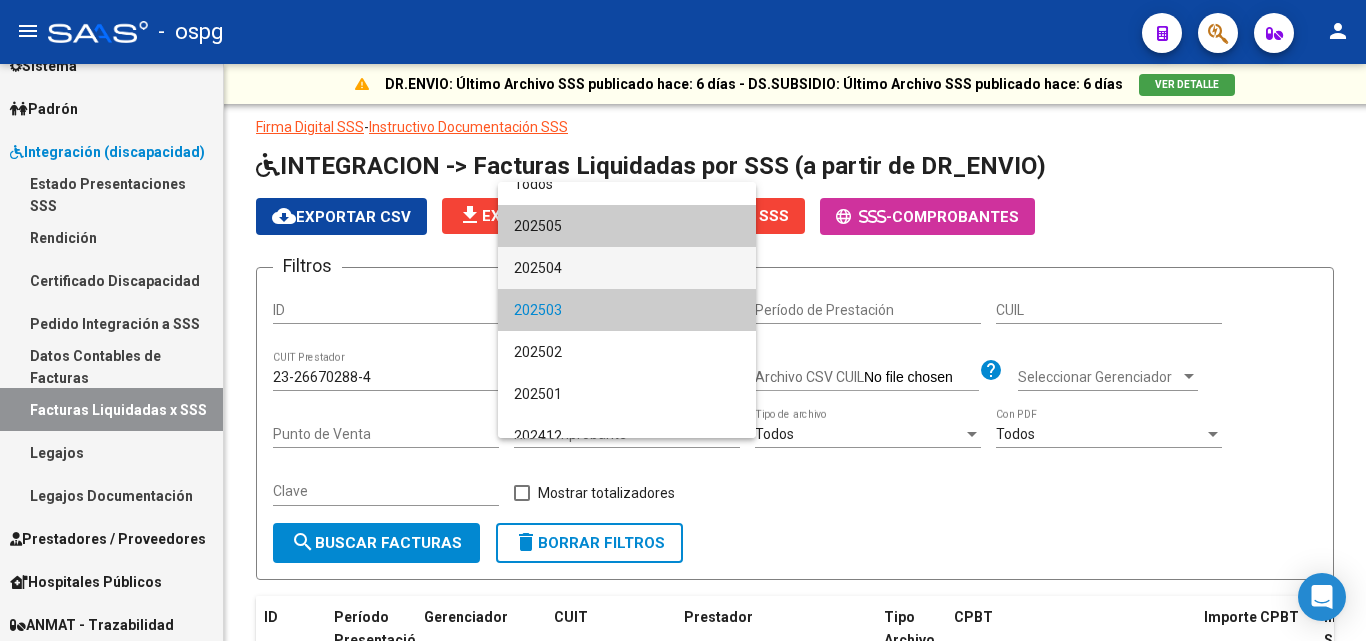 click on "202504" at bounding box center [627, 268] 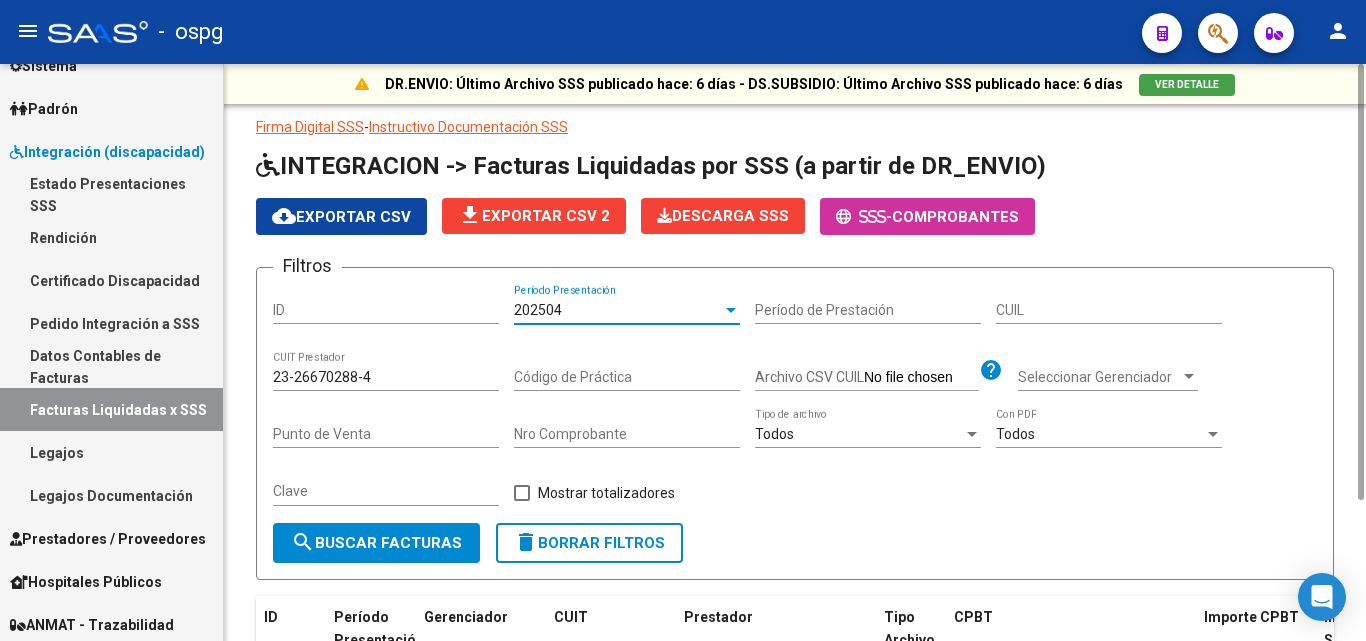 click on "search  Buscar Facturas" 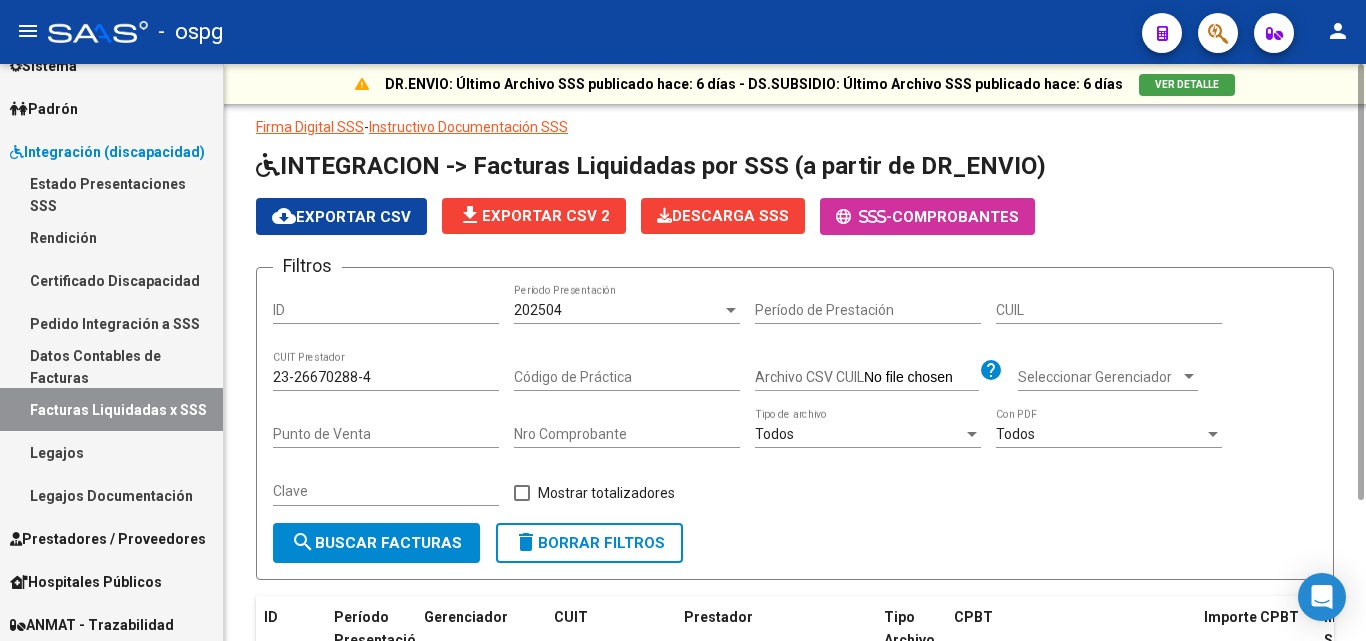 scroll, scrollTop: 216, scrollLeft: 0, axis: vertical 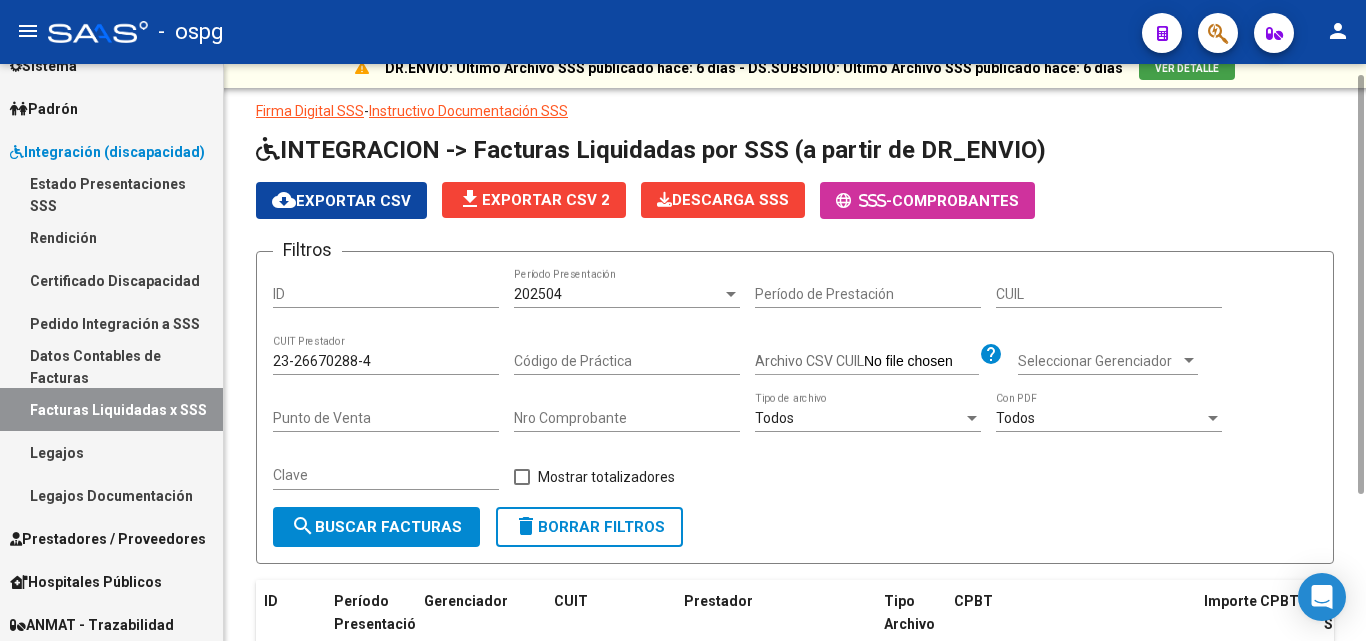 click on "202504" at bounding box center [618, 294] 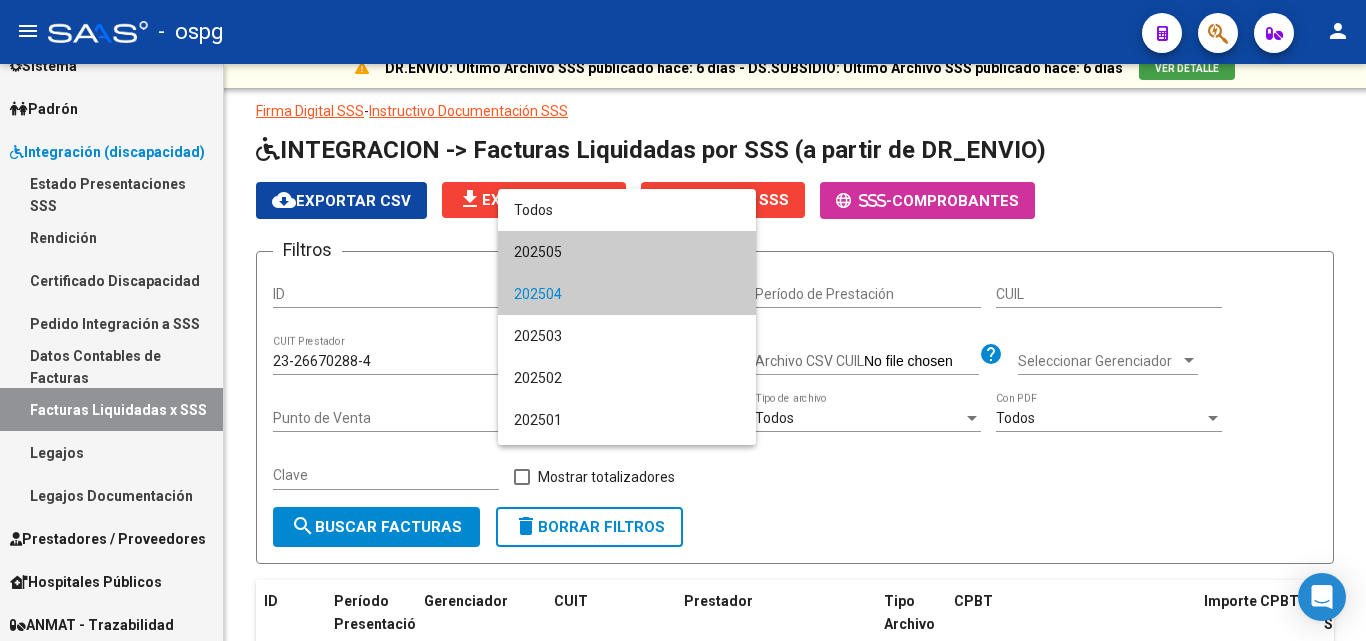 click on "202505" at bounding box center (627, 252) 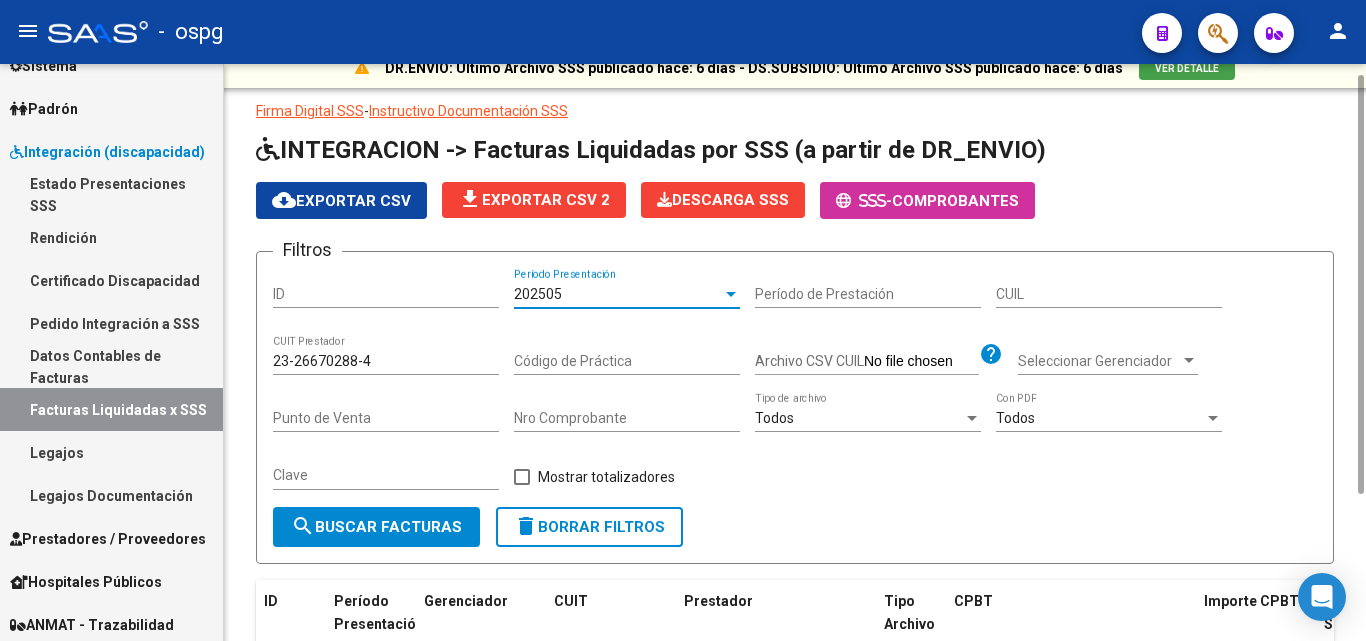 click on "search  Buscar Facturas" 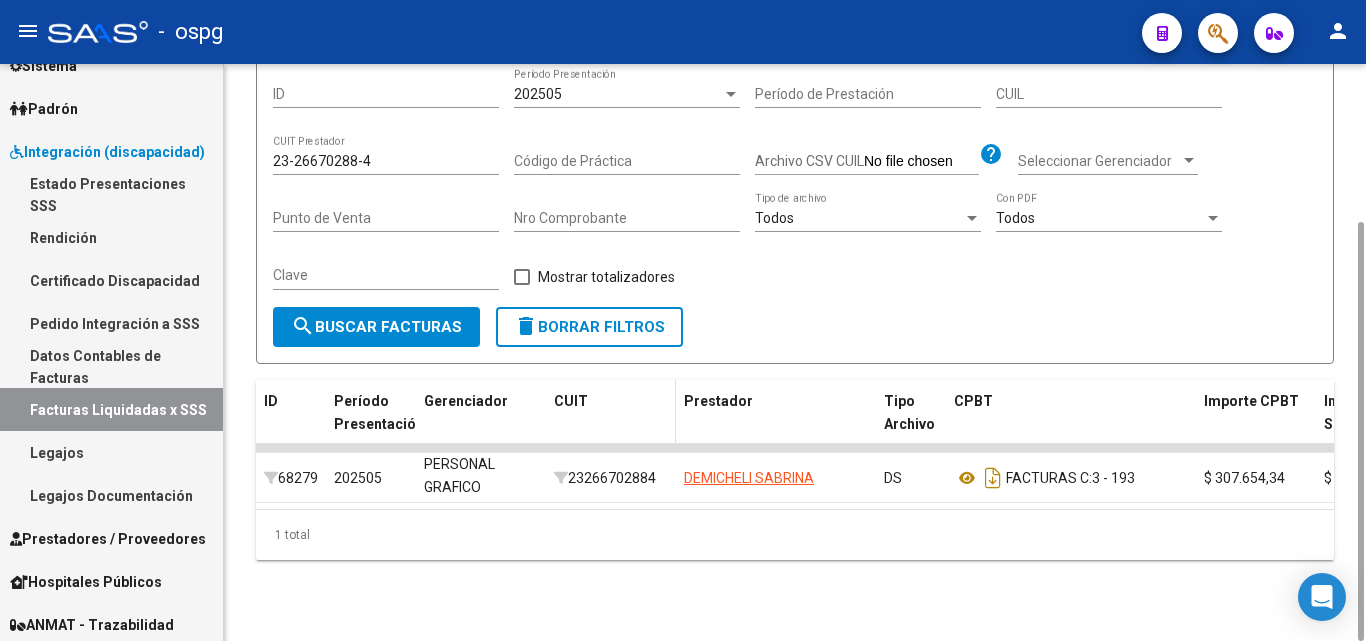 scroll, scrollTop: 0, scrollLeft: 0, axis: both 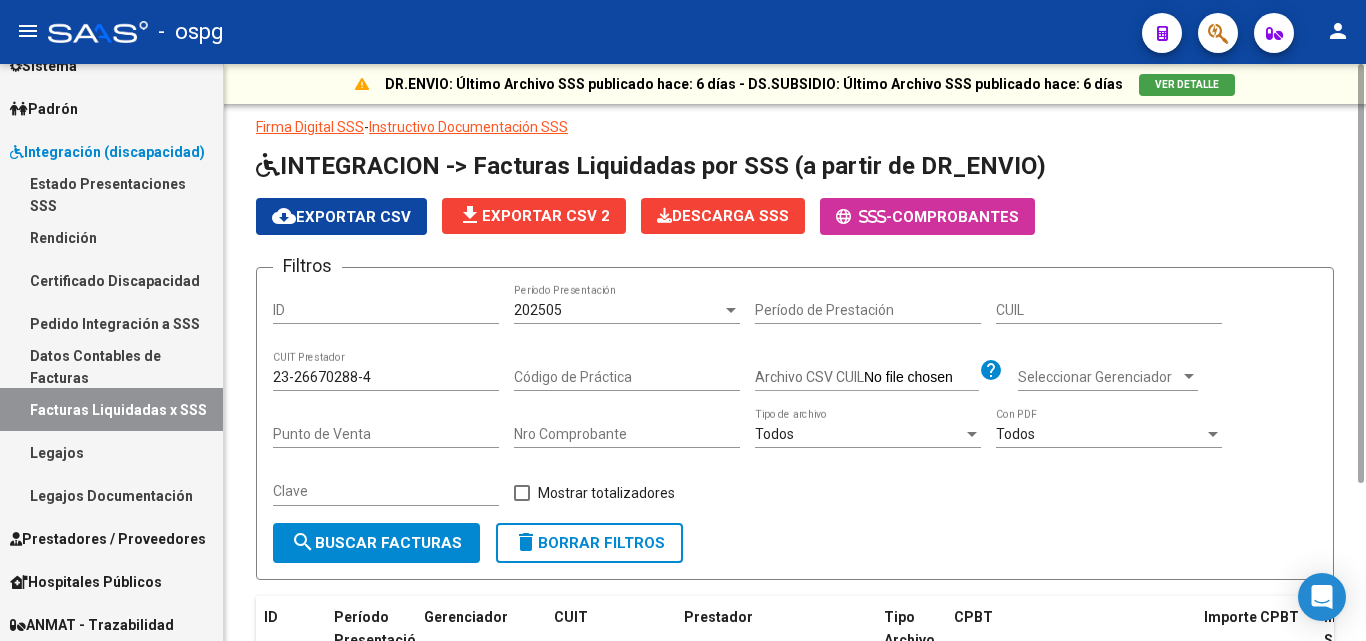 click on "202505" at bounding box center (618, 310) 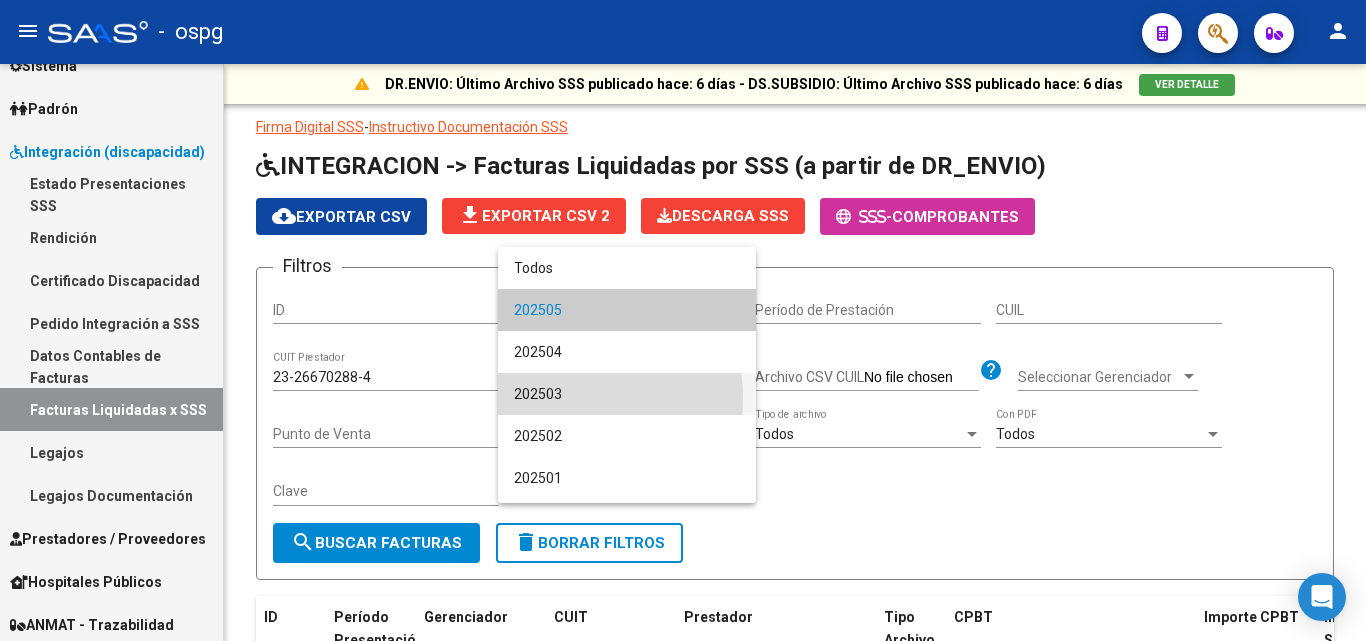 click on "202503" at bounding box center [627, 394] 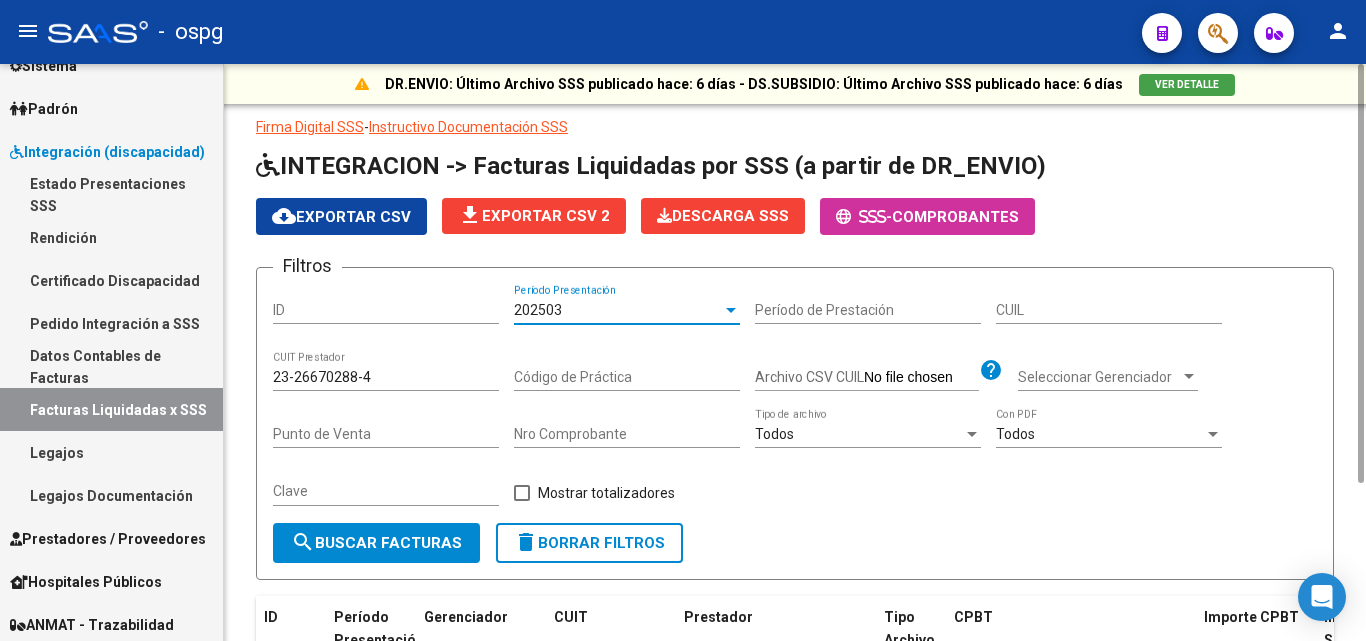 click on "202503" at bounding box center (618, 310) 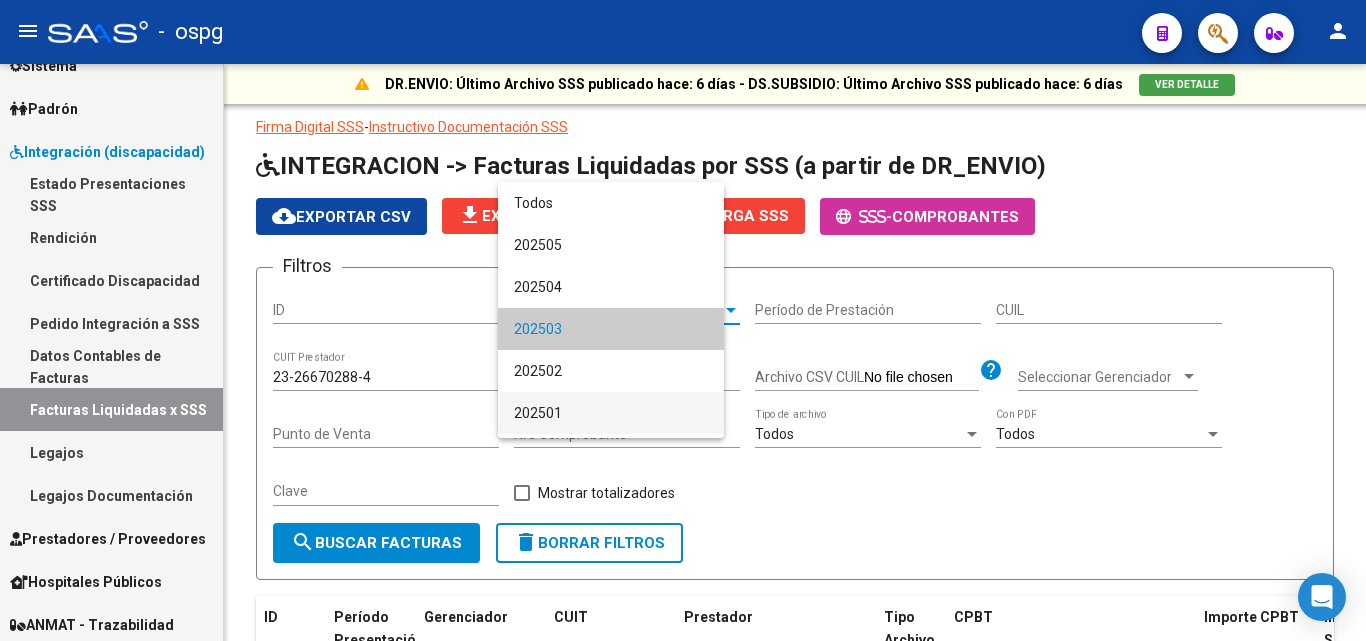 scroll, scrollTop: 19, scrollLeft: 0, axis: vertical 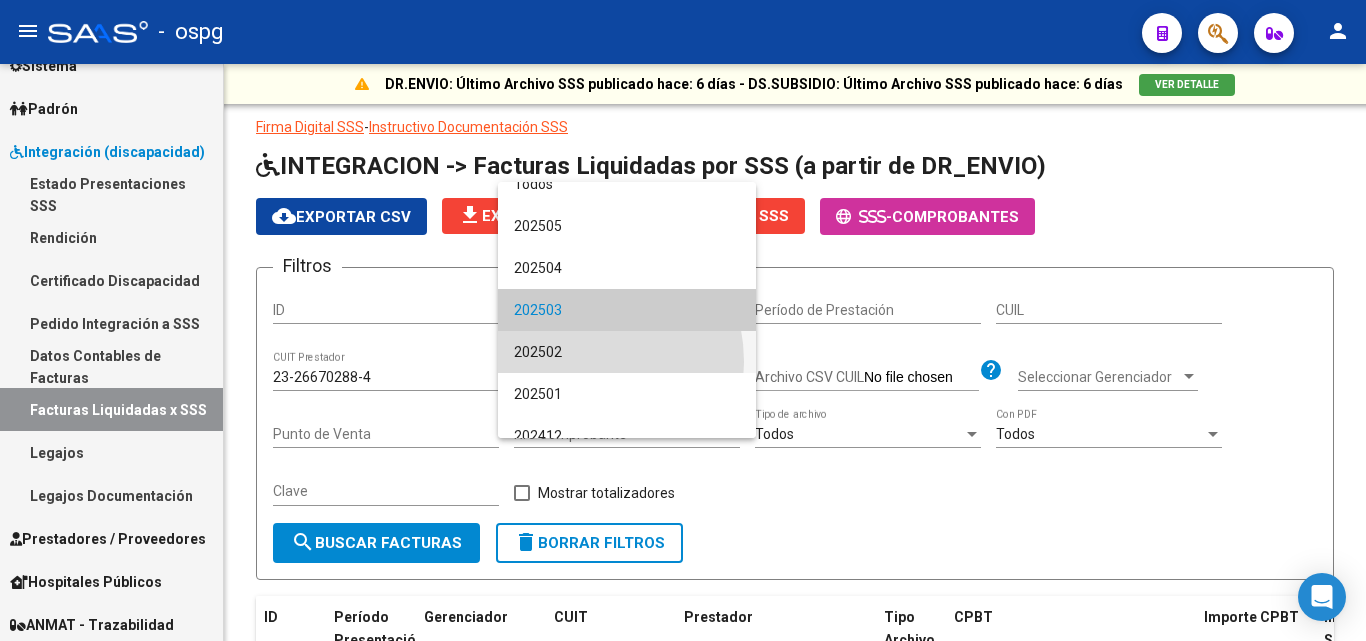 click on "202502" at bounding box center [627, 352] 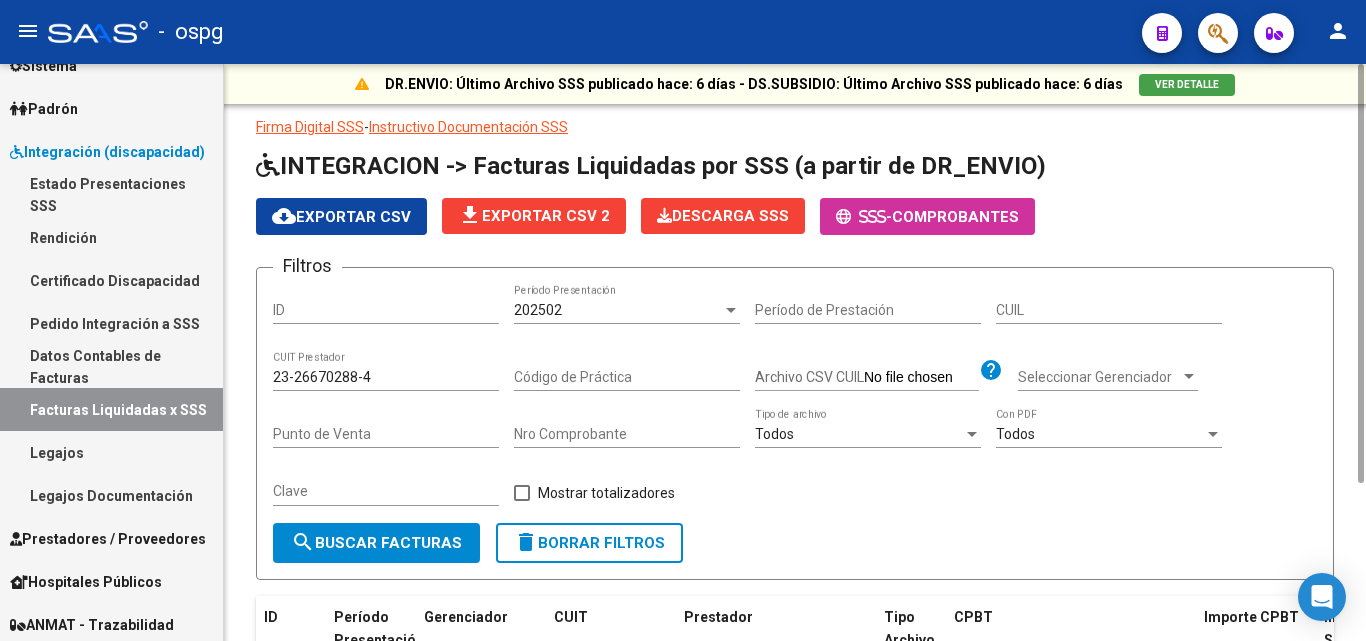 click on "Clave" 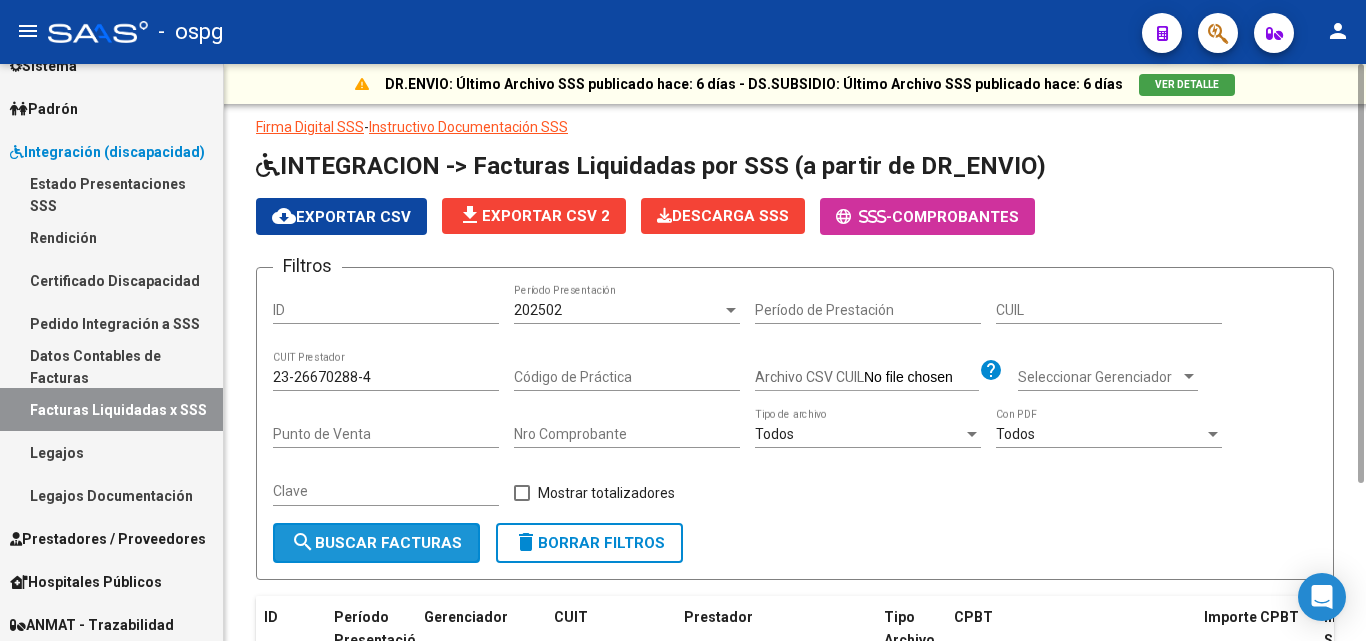 click on "search  Buscar Facturas" 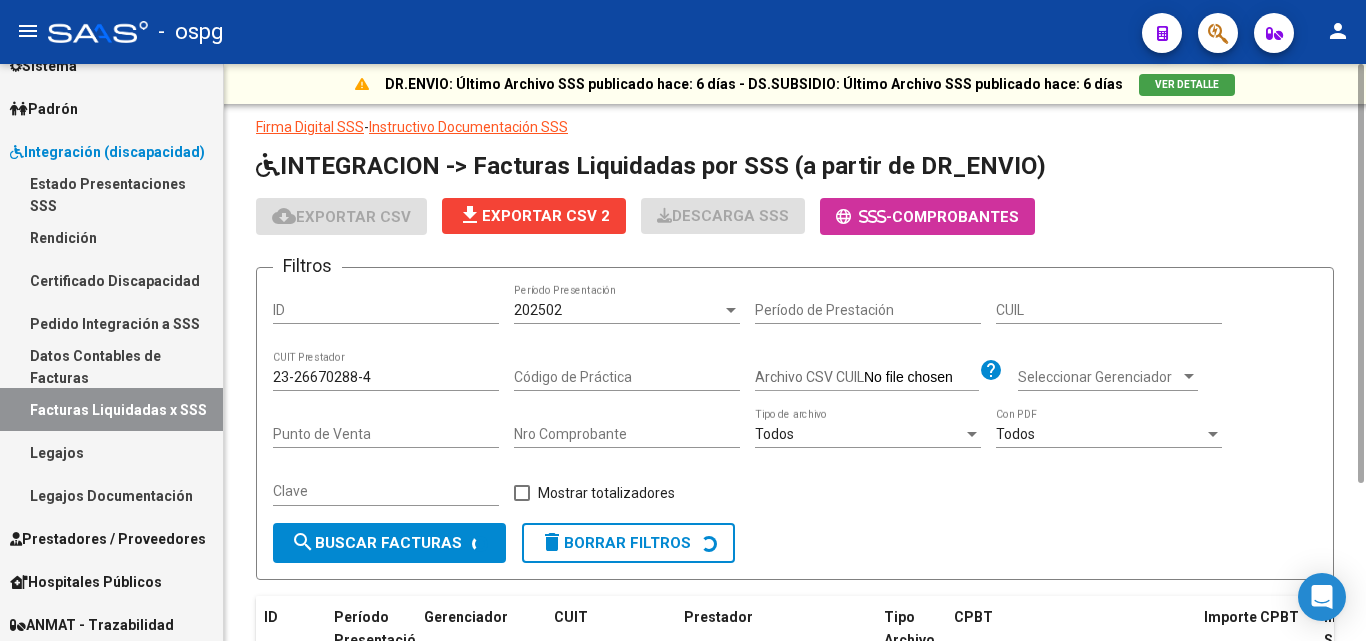 scroll, scrollTop: 200, scrollLeft: 0, axis: vertical 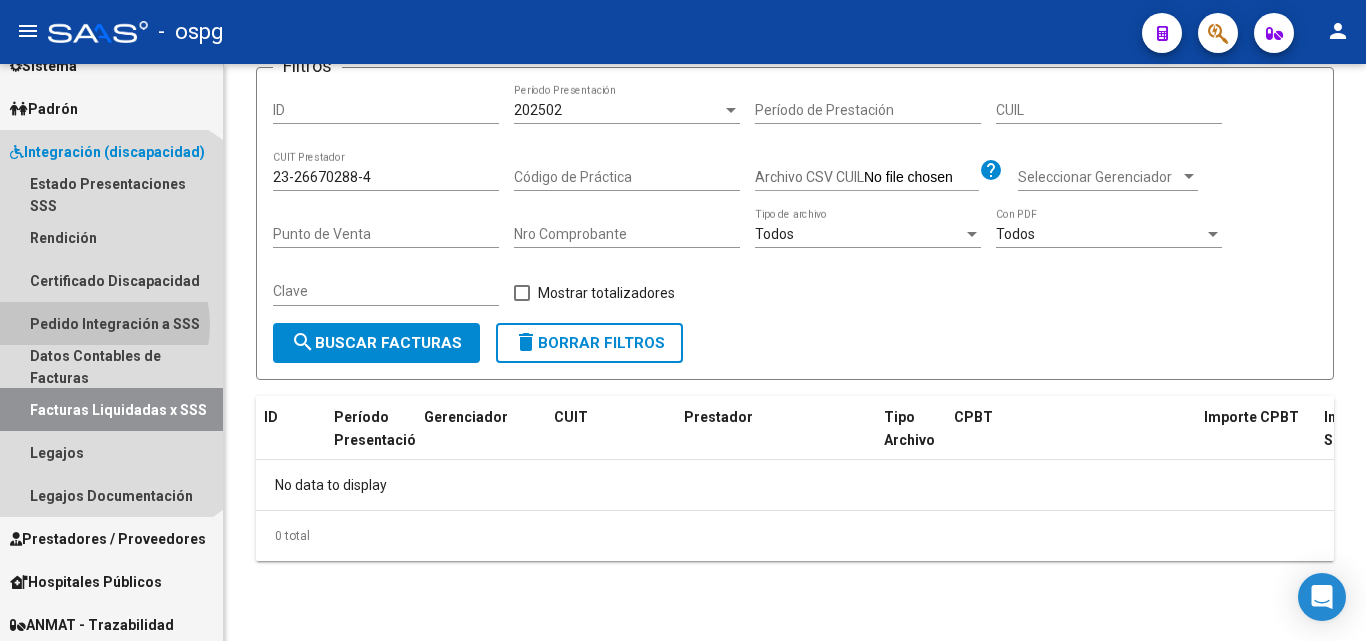 click on "Pedido Integración a SSS" at bounding box center (111, 323) 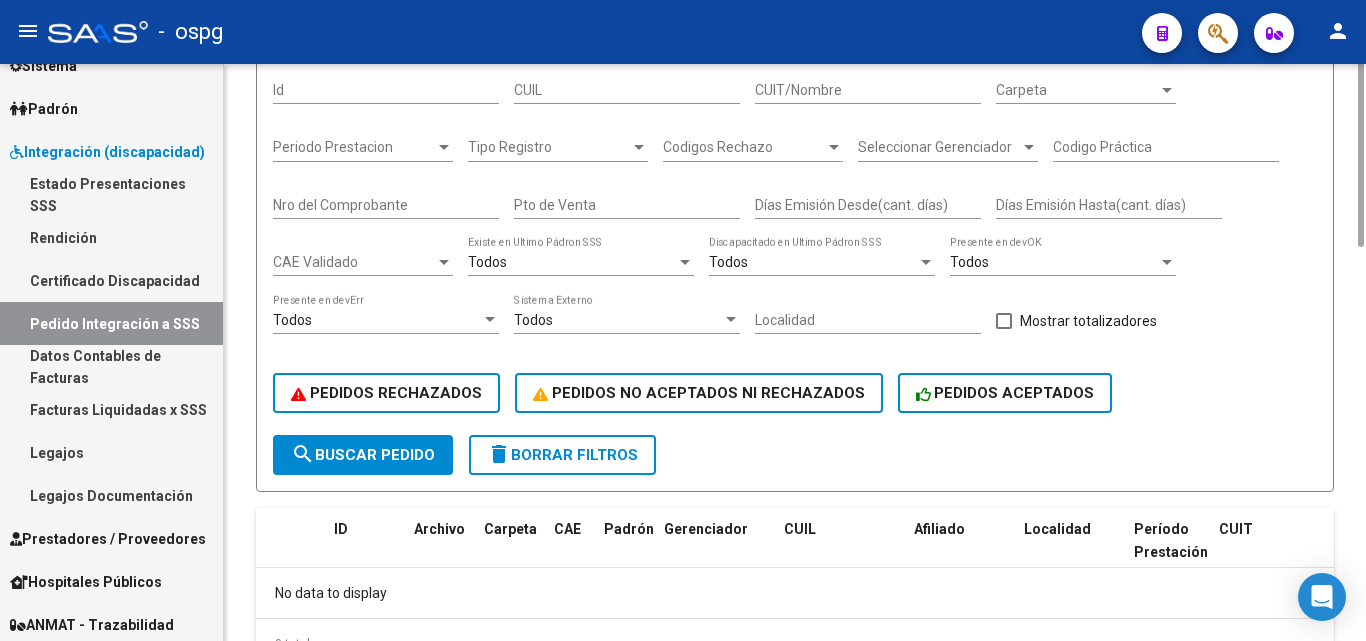scroll, scrollTop: 0, scrollLeft: 0, axis: both 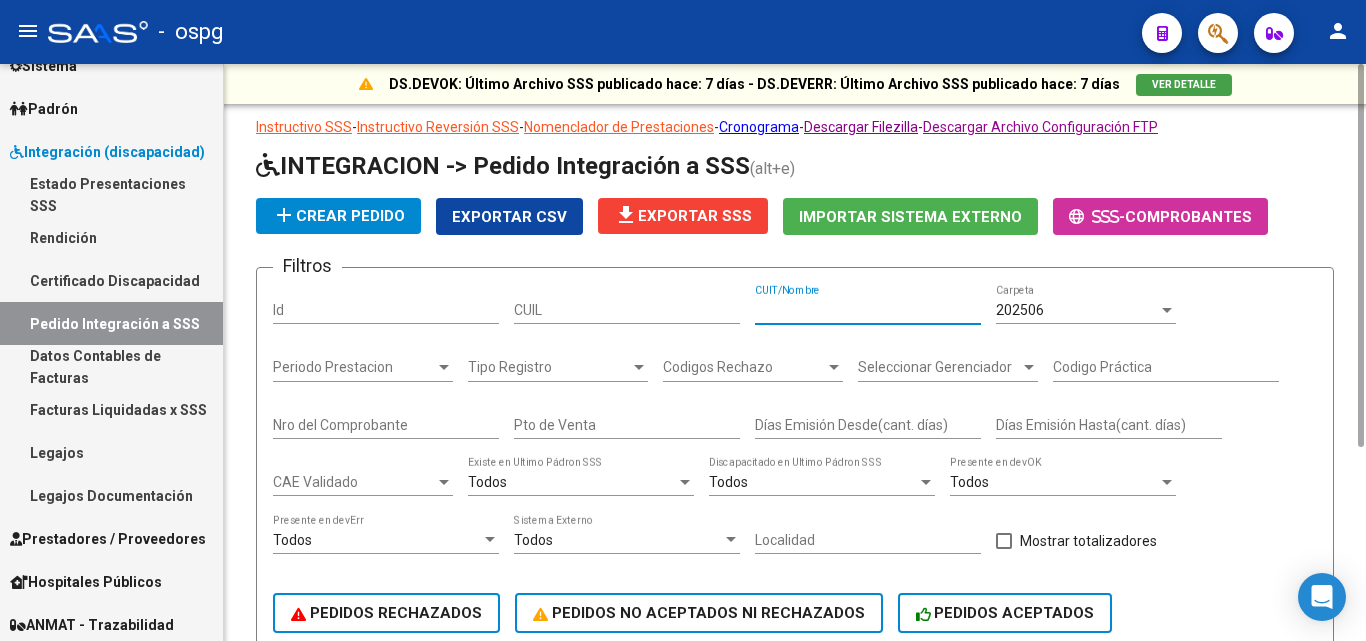 click on "CUIT/Nombre" at bounding box center (868, 310) 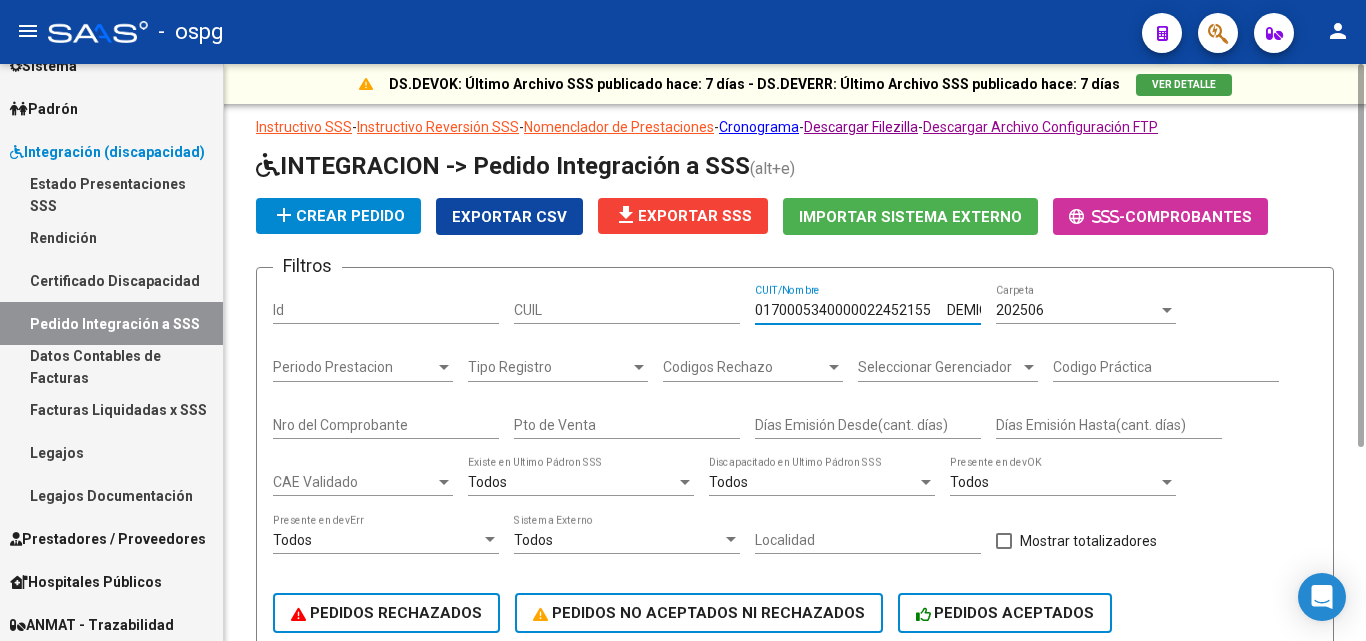 scroll, scrollTop: 0, scrollLeft: 274, axis: horizontal 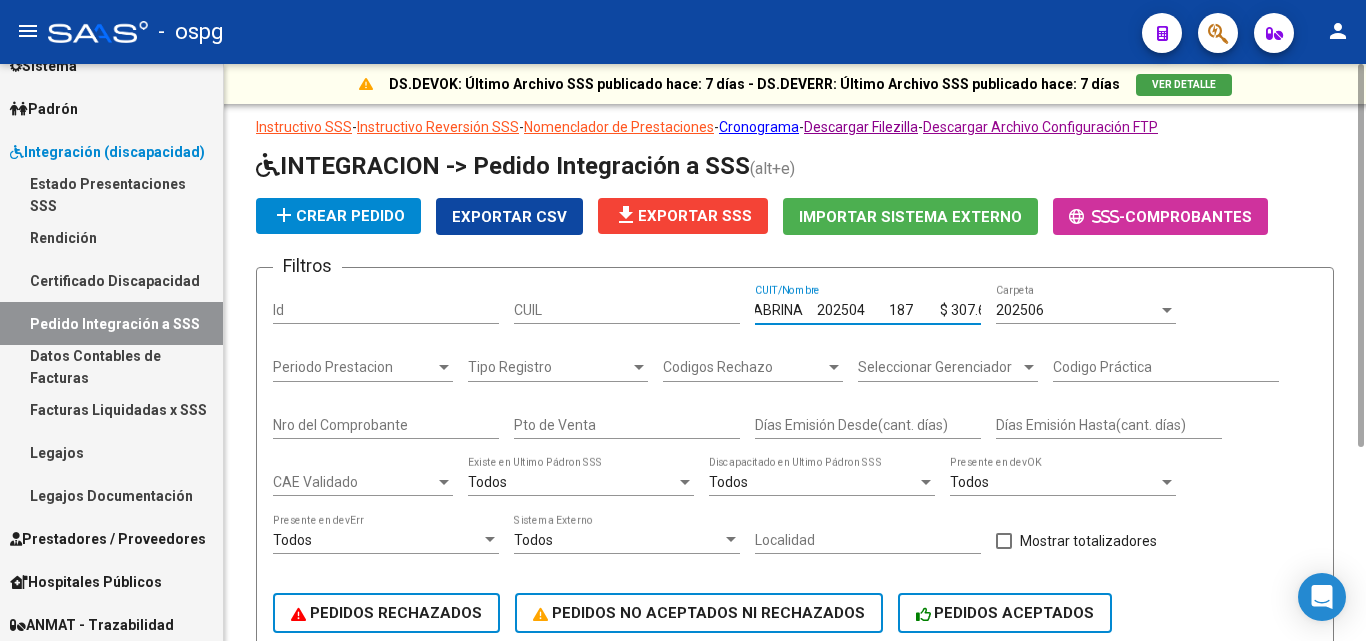 click on "202506" at bounding box center (1077, 310) 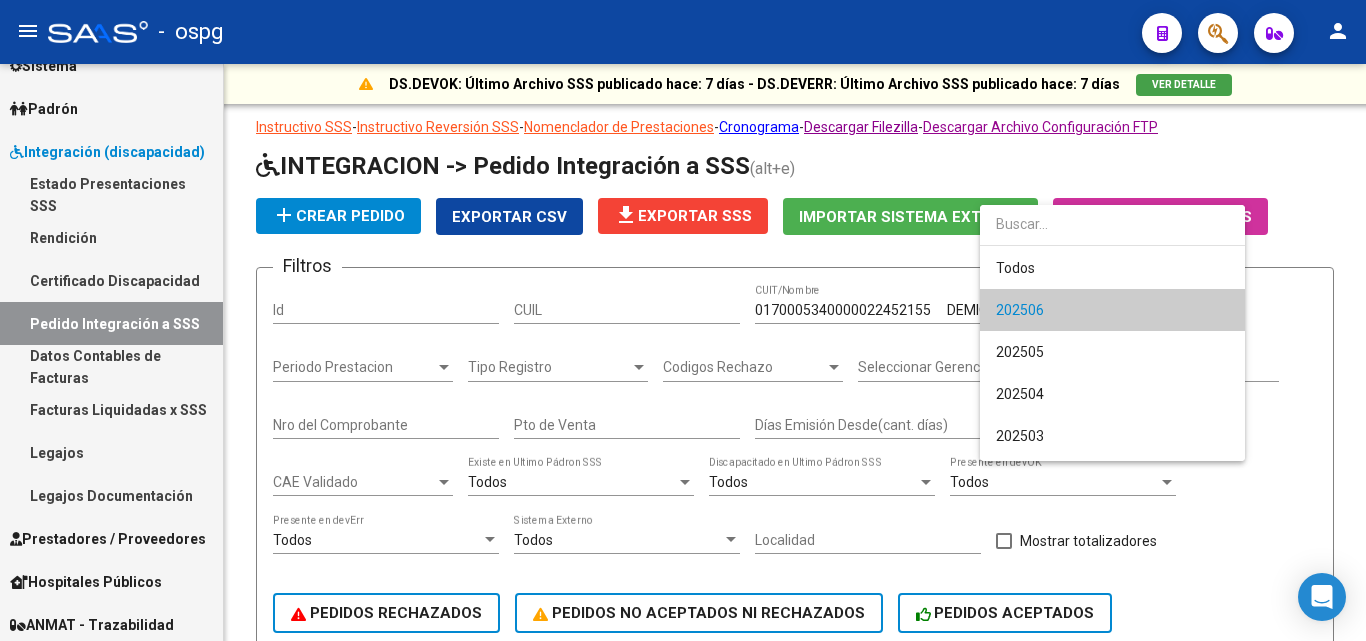 click at bounding box center (683, 320) 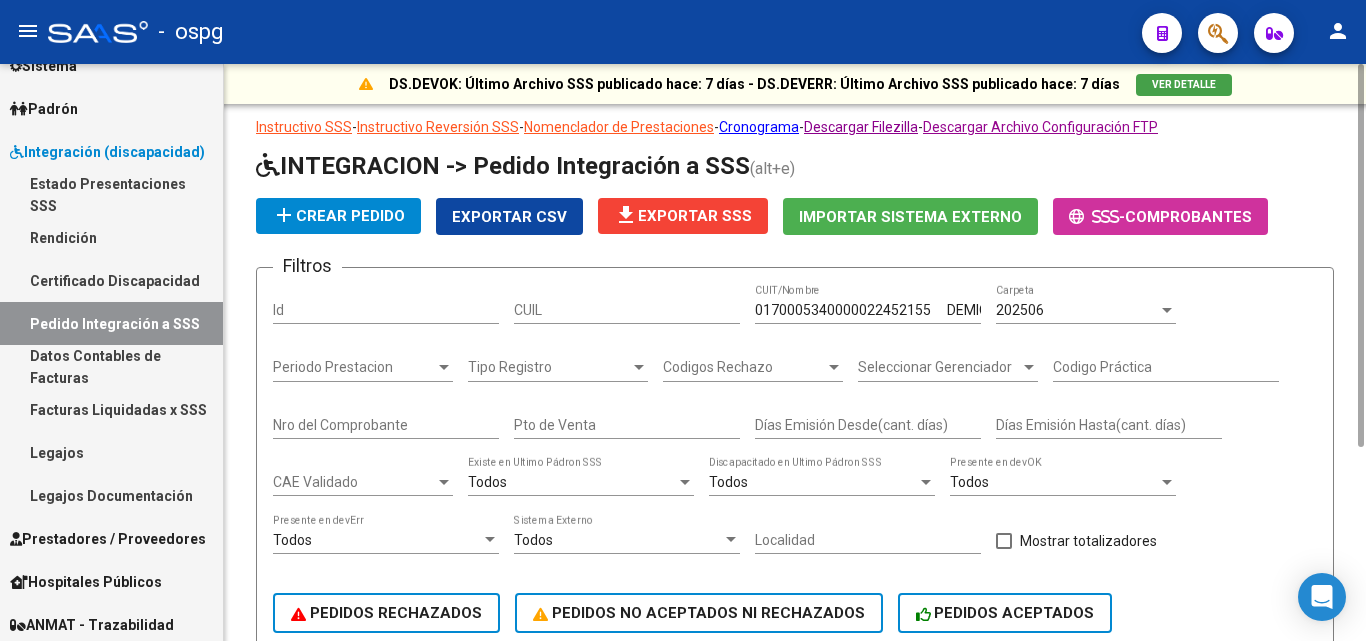 click on "0170005340000022452155	DEMICHELI SABRINA	202504	187	 $ 307.654,34" at bounding box center (868, 310) 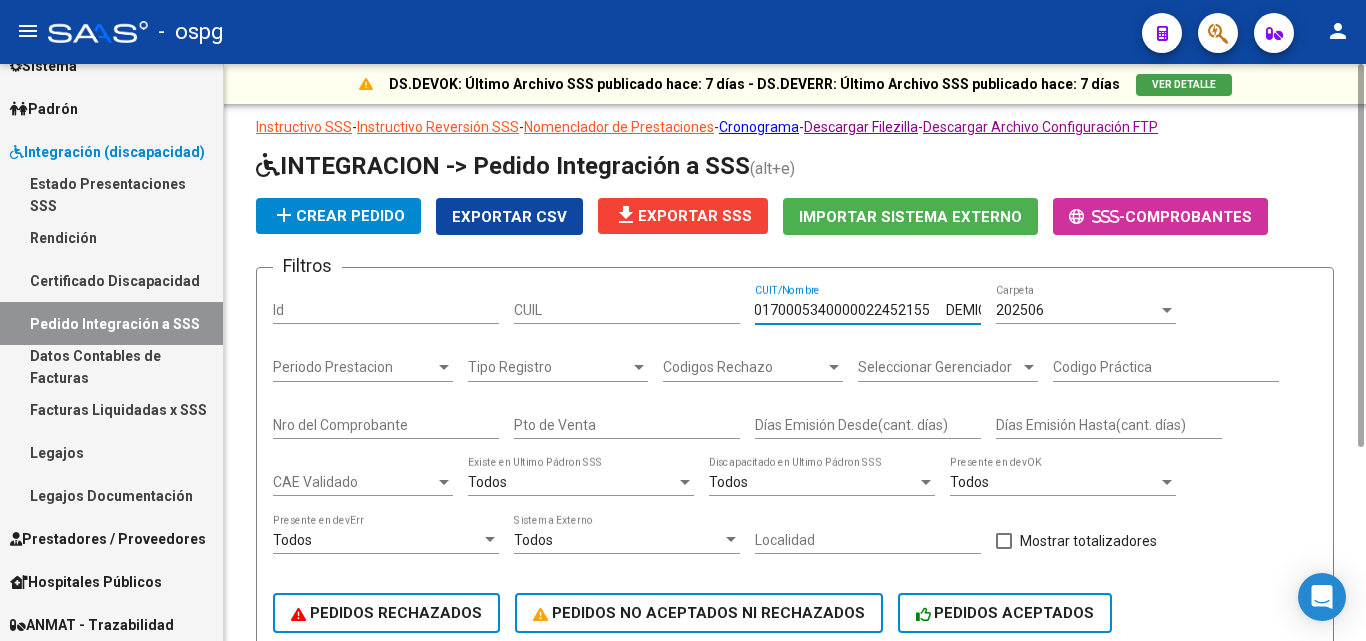 scroll, scrollTop: 0, scrollLeft: 0, axis: both 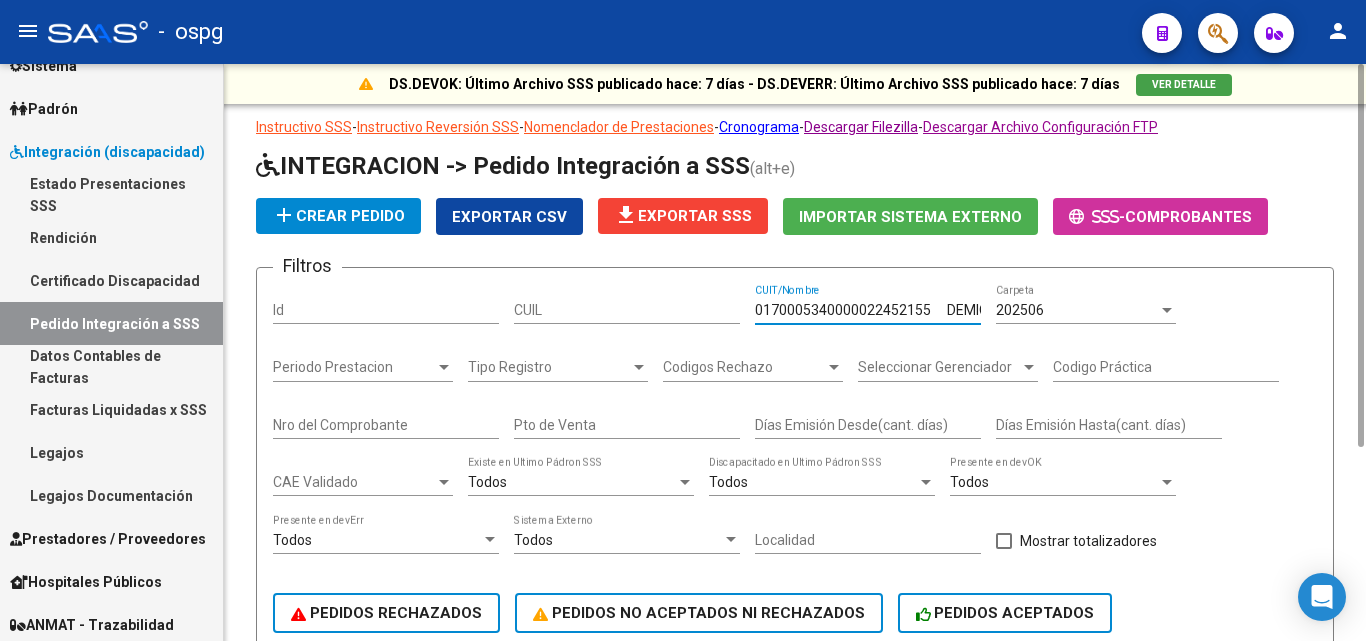 drag, startPoint x: 977, startPoint y: 309, endPoint x: 277, endPoint y: 341, distance: 700.731 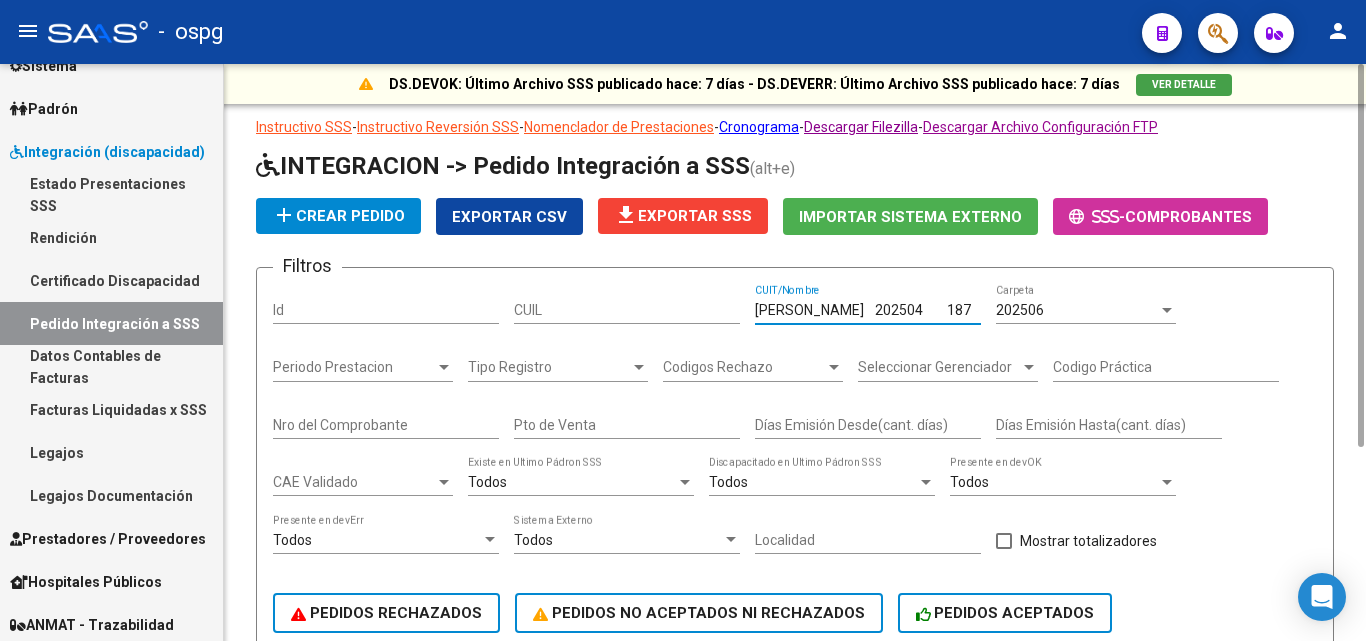 drag, startPoint x: 972, startPoint y: 308, endPoint x: 638, endPoint y: 309, distance: 334.0015 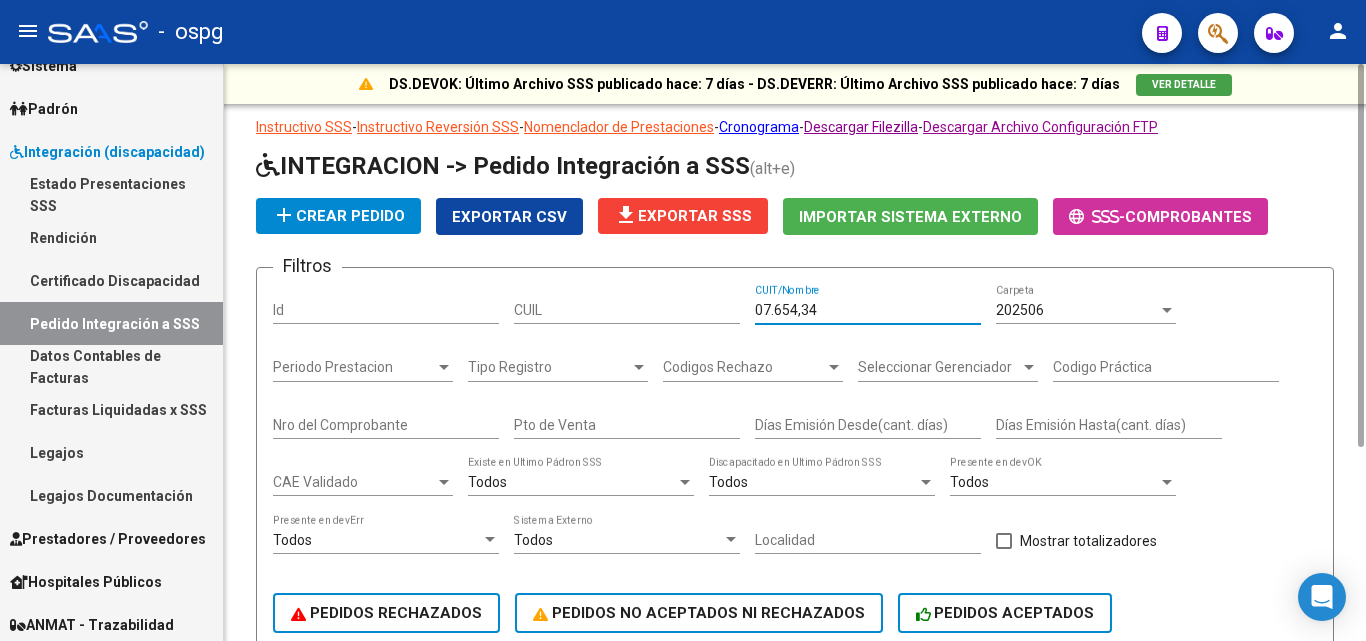 drag, startPoint x: 938, startPoint y: 307, endPoint x: 686, endPoint y: 292, distance: 252.44603 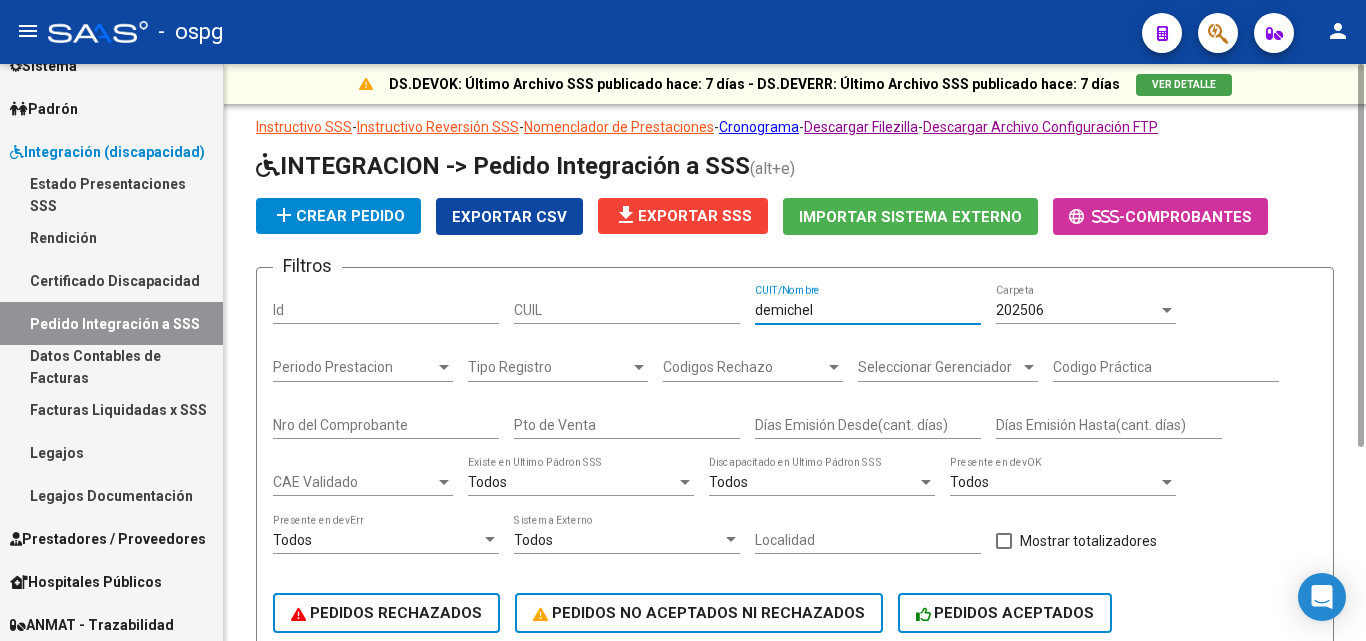 click at bounding box center (1167, 310) 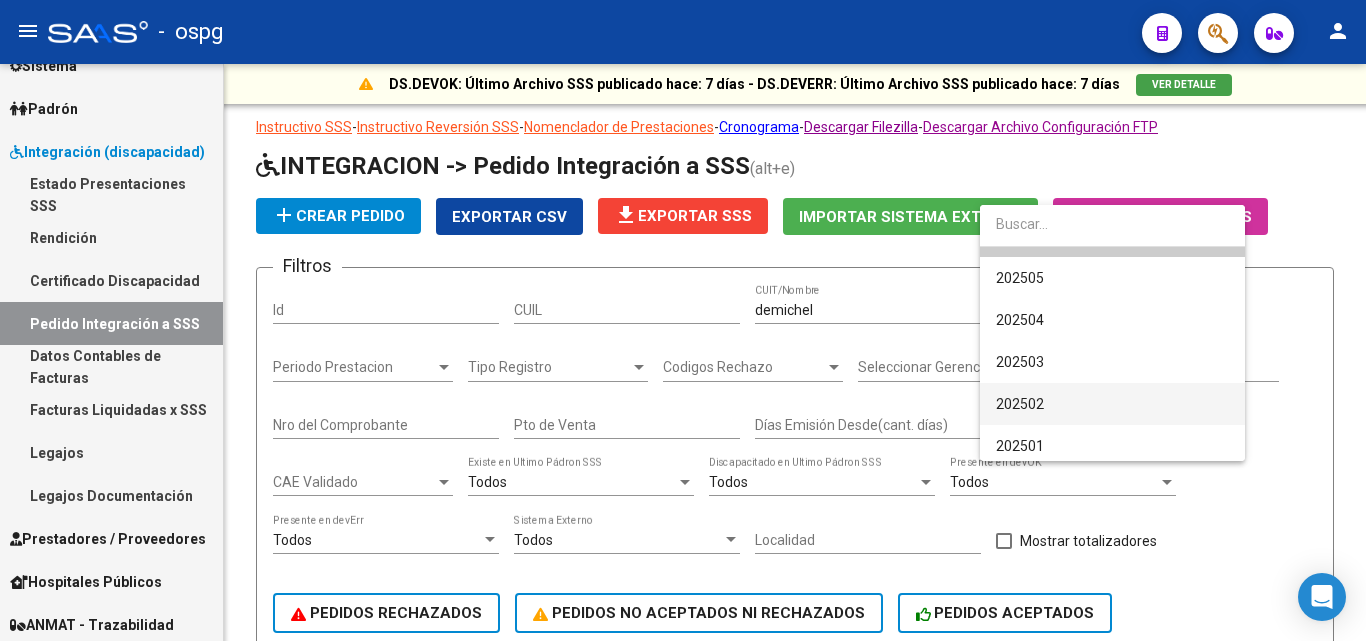 scroll, scrollTop: 100, scrollLeft: 0, axis: vertical 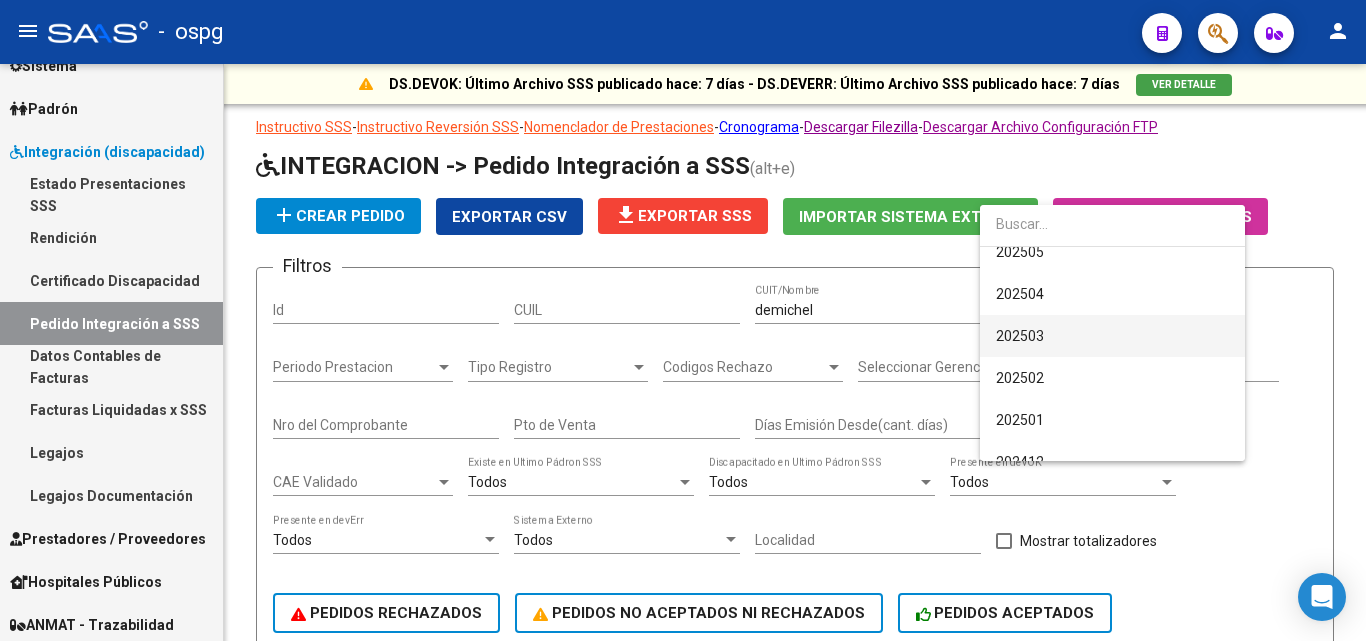 click on "202503" at bounding box center (1112, 336) 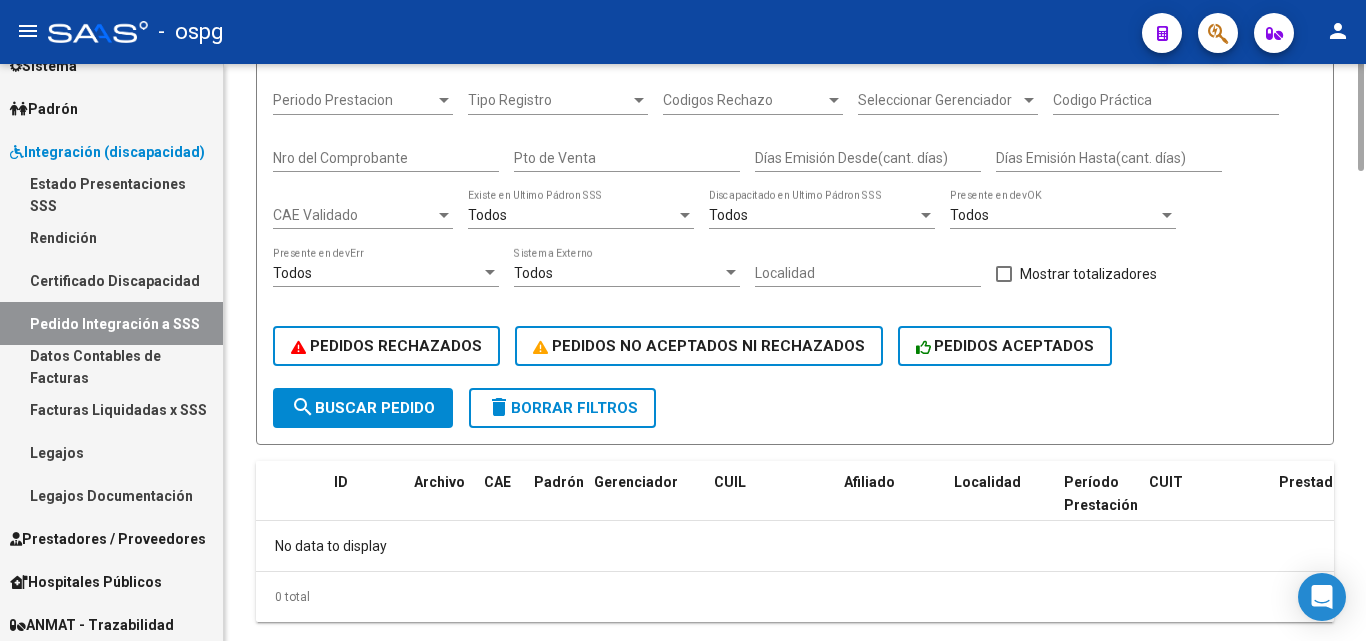 scroll, scrollTop: 0, scrollLeft: 0, axis: both 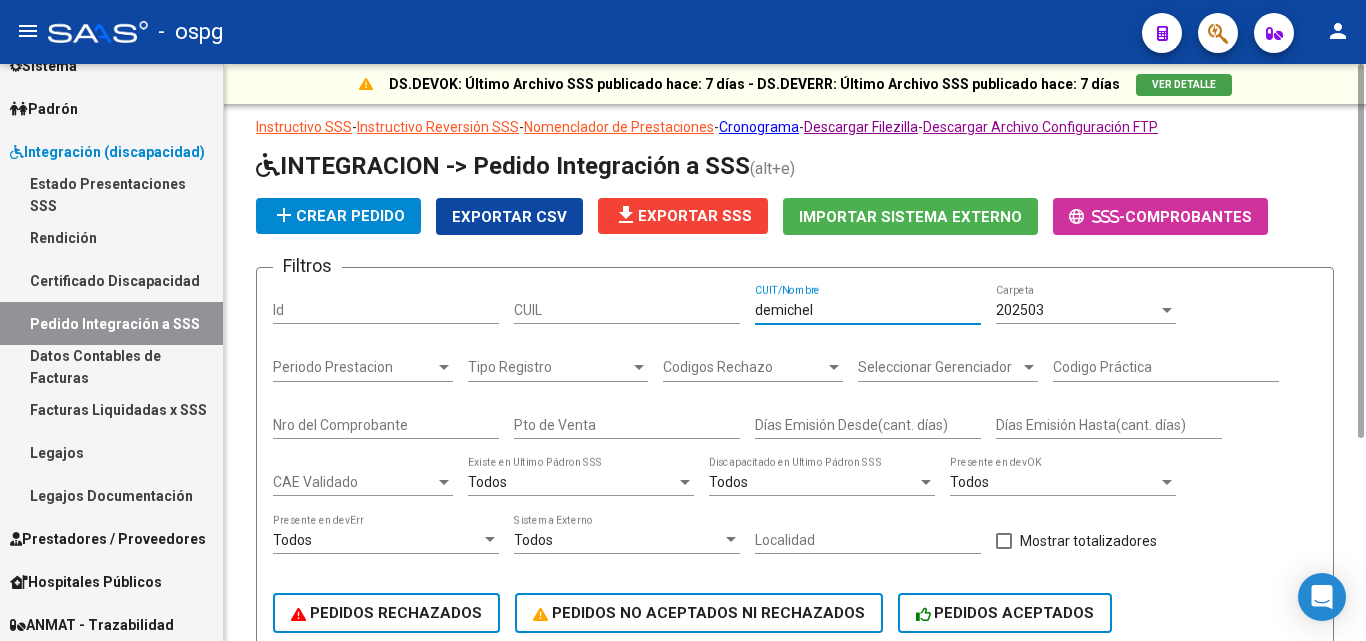 drag, startPoint x: 873, startPoint y: 307, endPoint x: 463, endPoint y: 306, distance: 410.00122 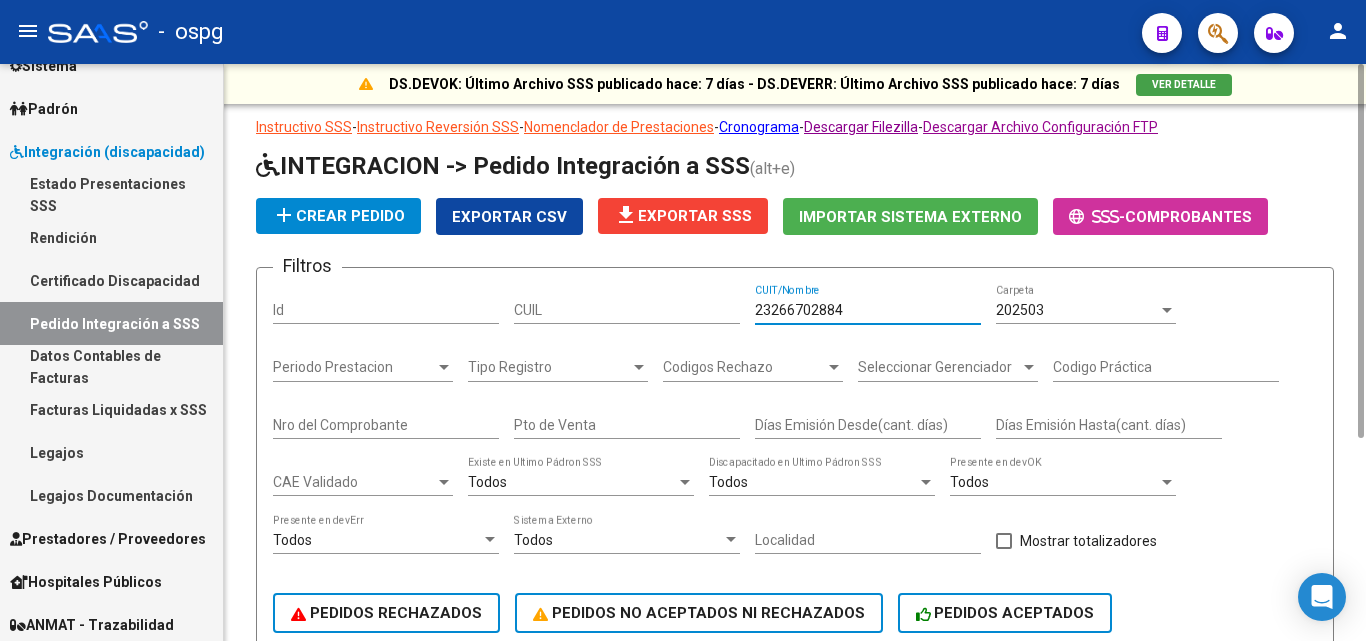 scroll, scrollTop: 312, scrollLeft: 0, axis: vertical 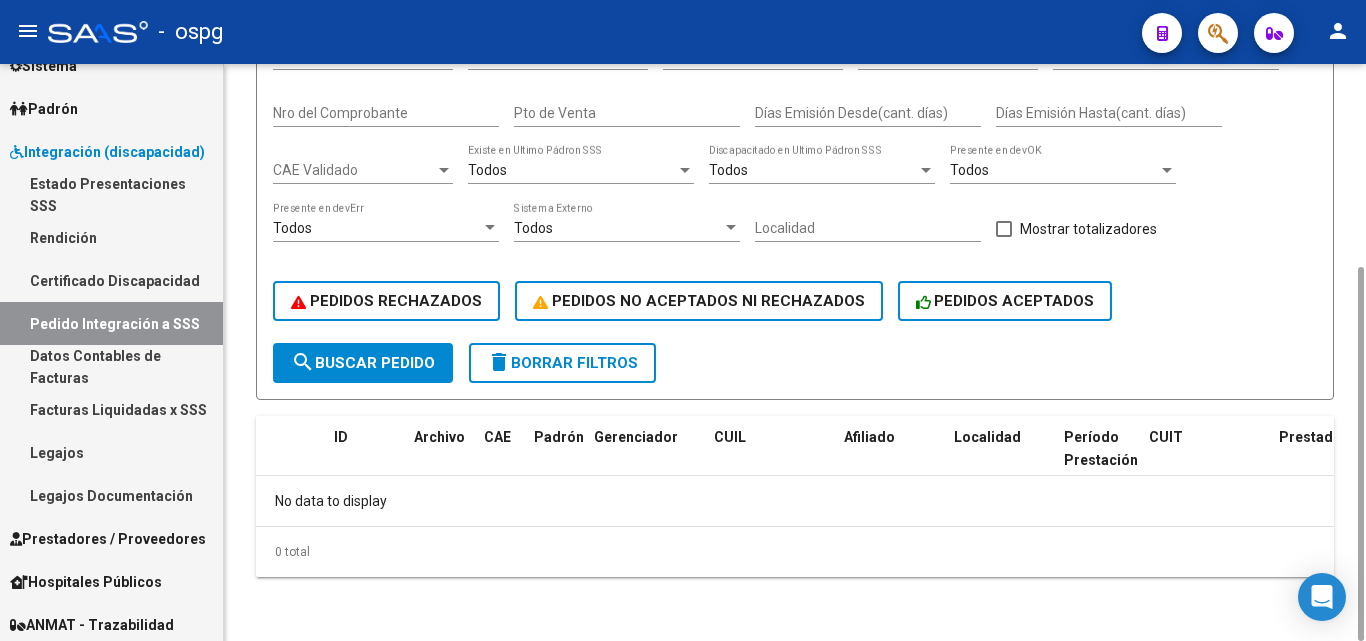 type on "23266702884" 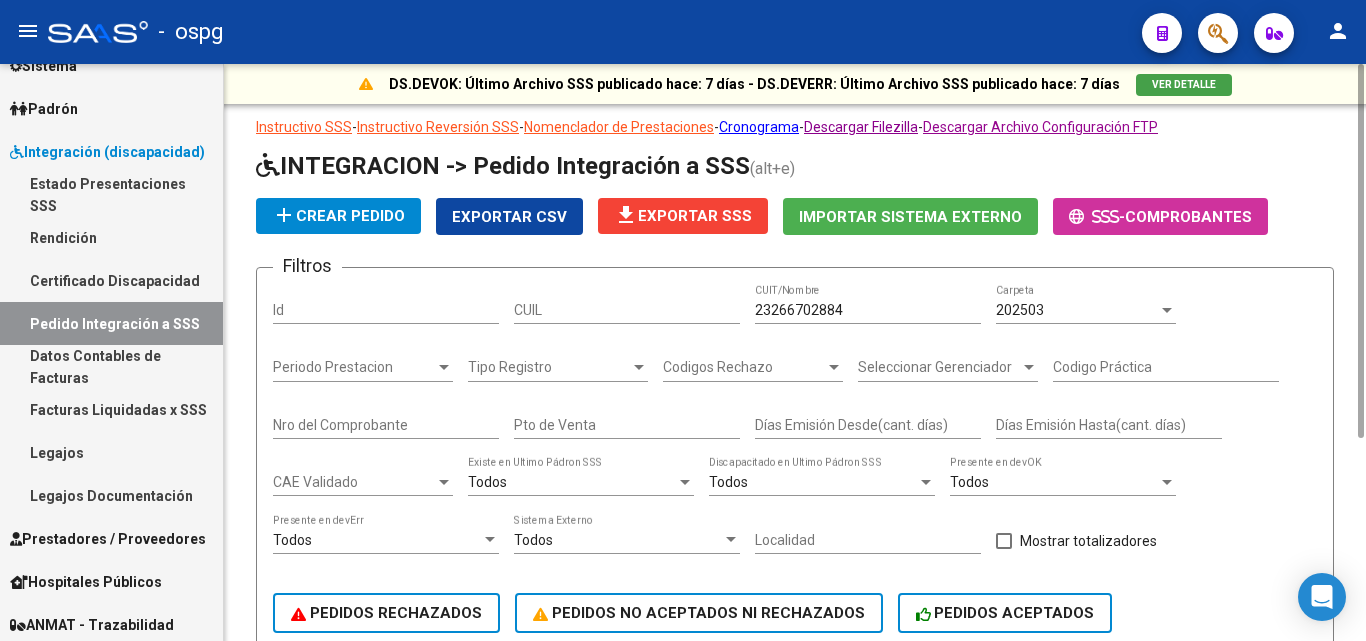 click on "202503" at bounding box center (1020, 310) 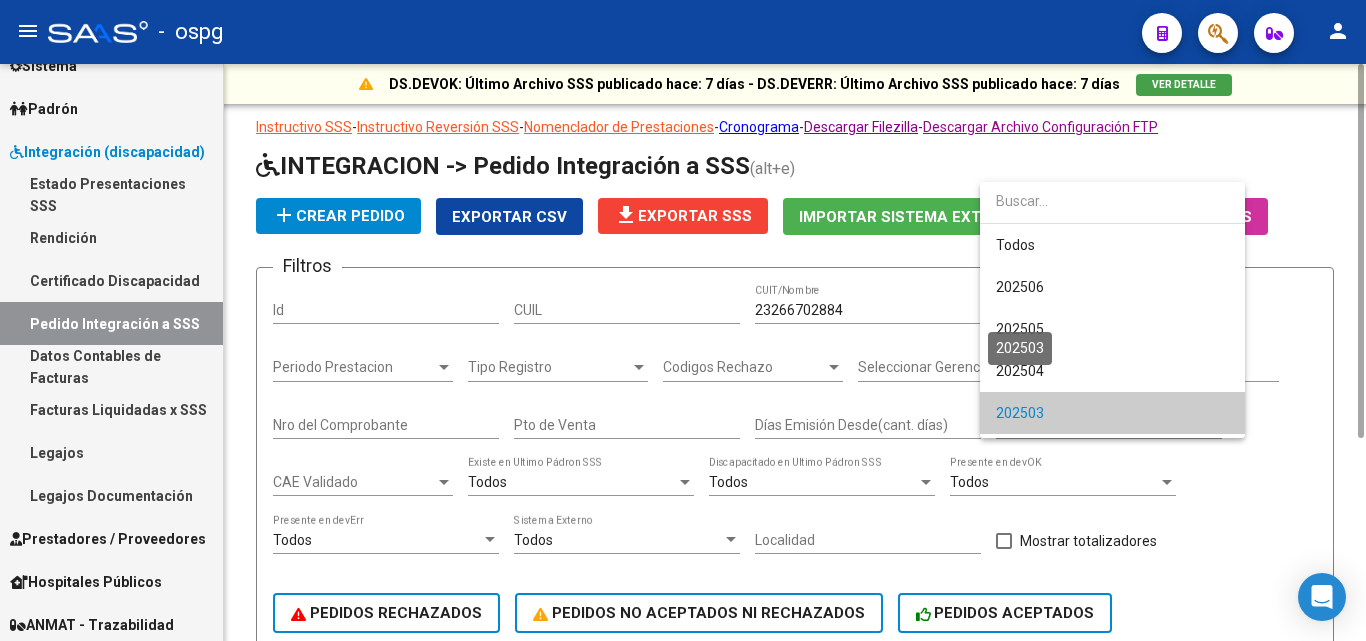 scroll, scrollTop: 103, scrollLeft: 0, axis: vertical 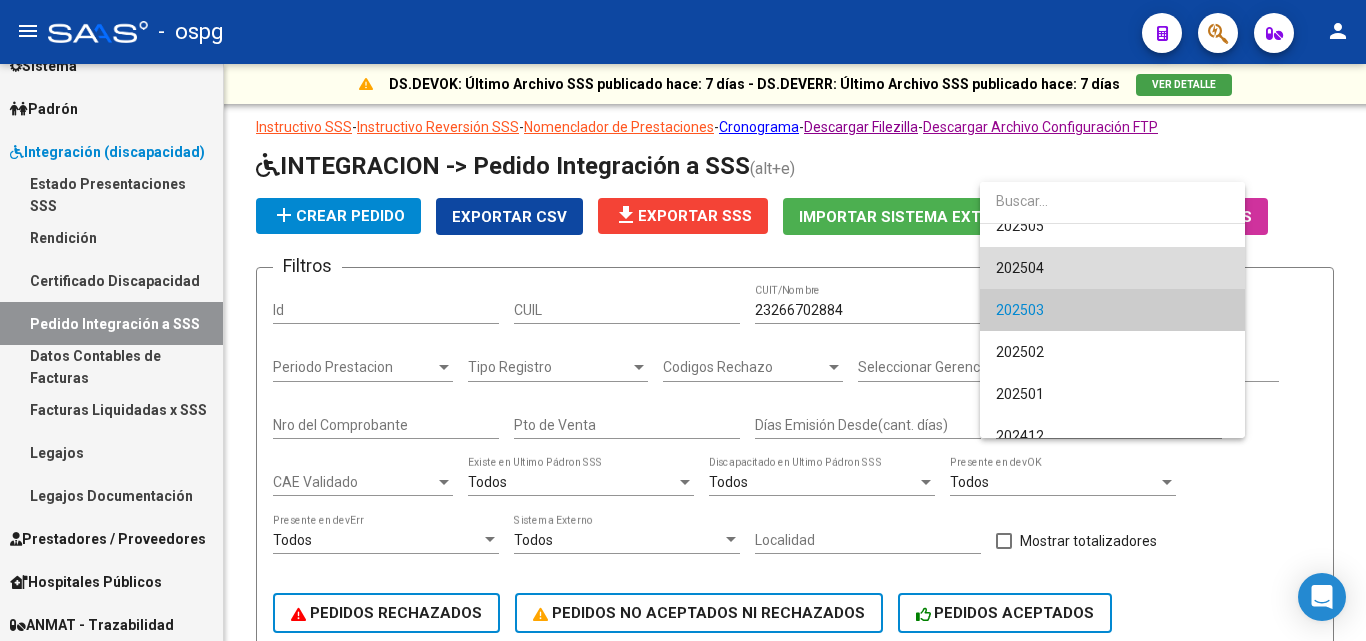 click on "202504" at bounding box center (1112, 268) 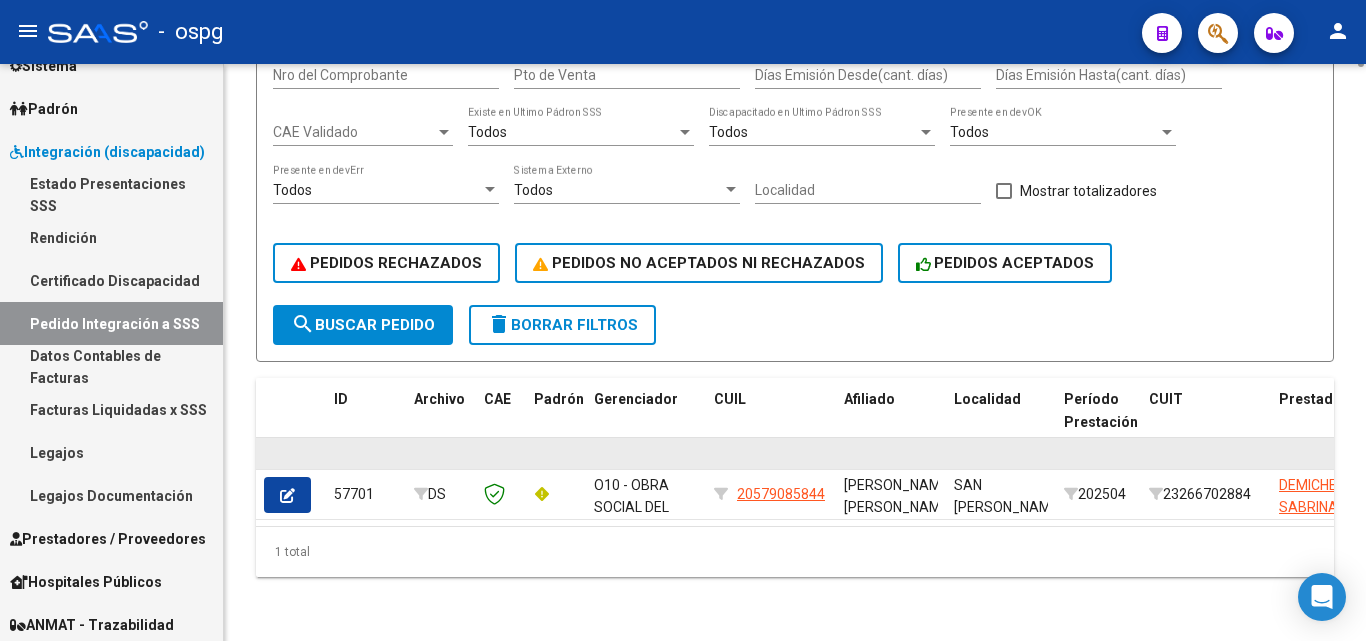 scroll, scrollTop: 0, scrollLeft: 0, axis: both 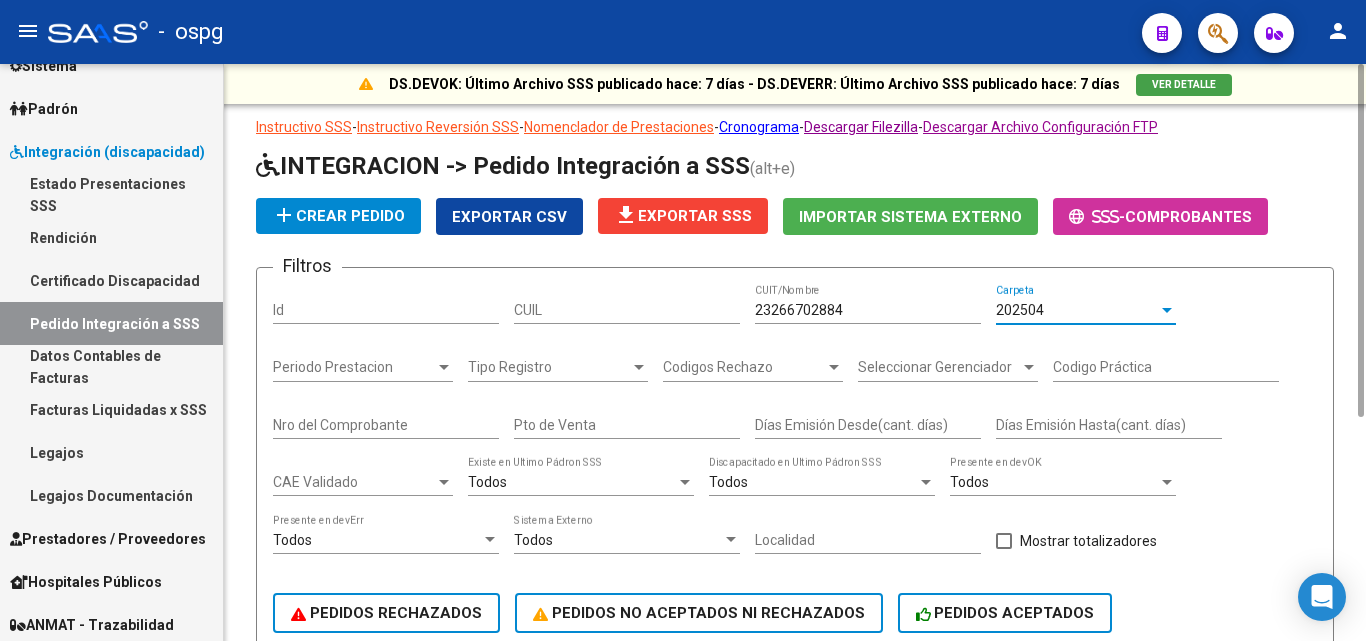 click on "202504" at bounding box center [1020, 310] 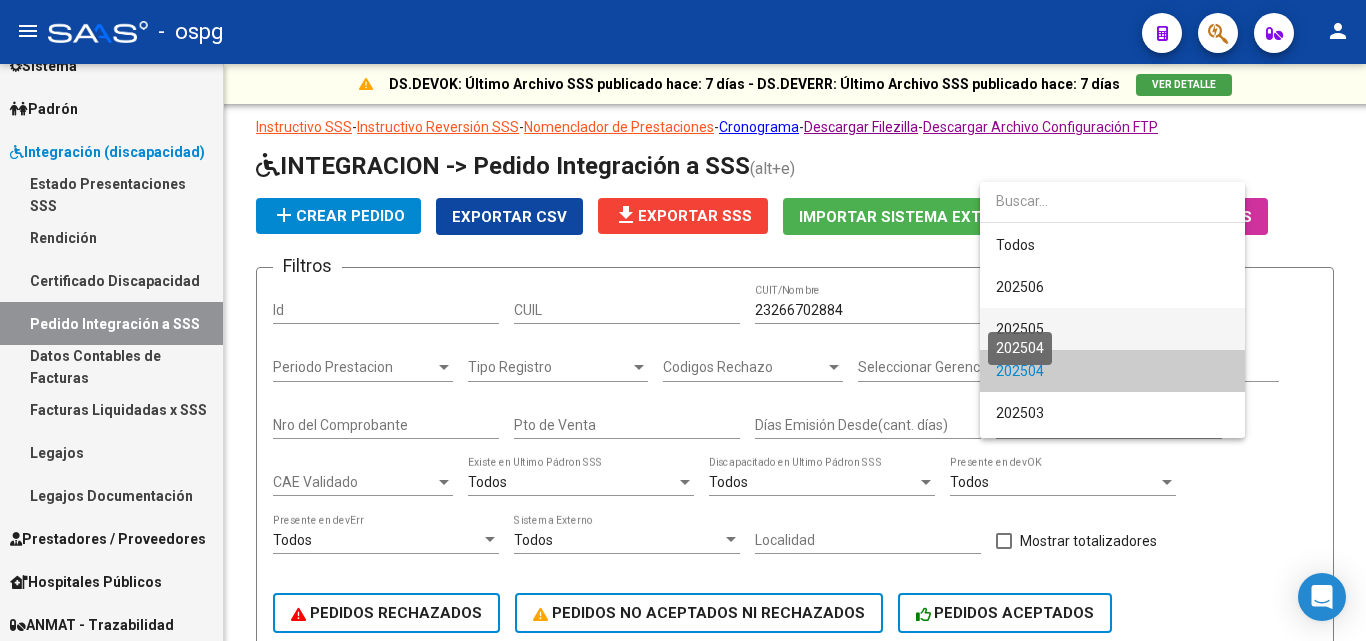 scroll, scrollTop: 61, scrollLeft: 0, axis: vertical 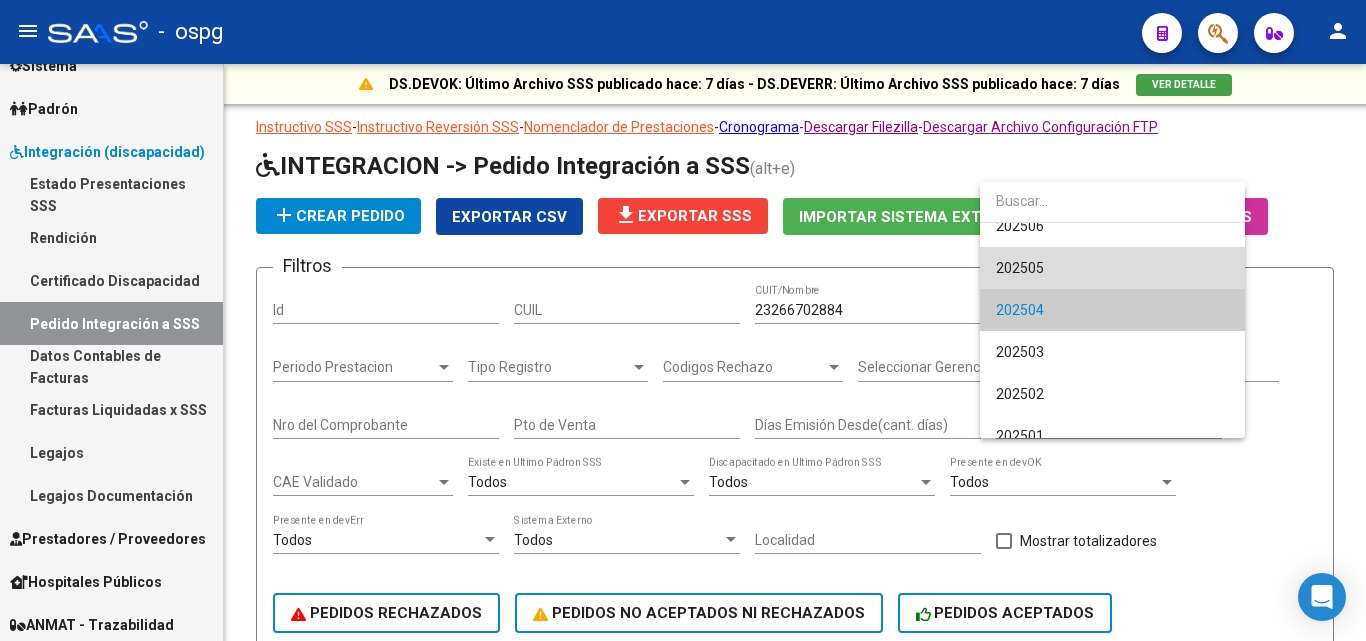click on "202505" at bounding box center (1112, 268) 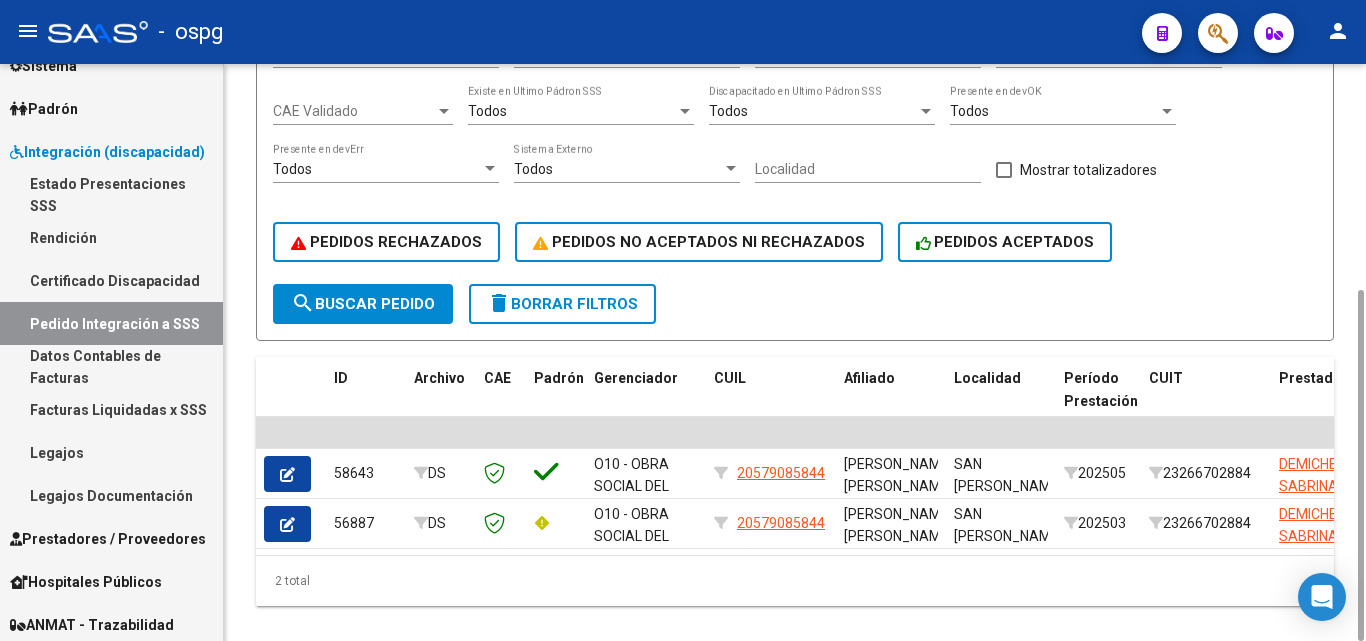 scroll, scrollTop: 0, scrollLeft: 0, axis: both 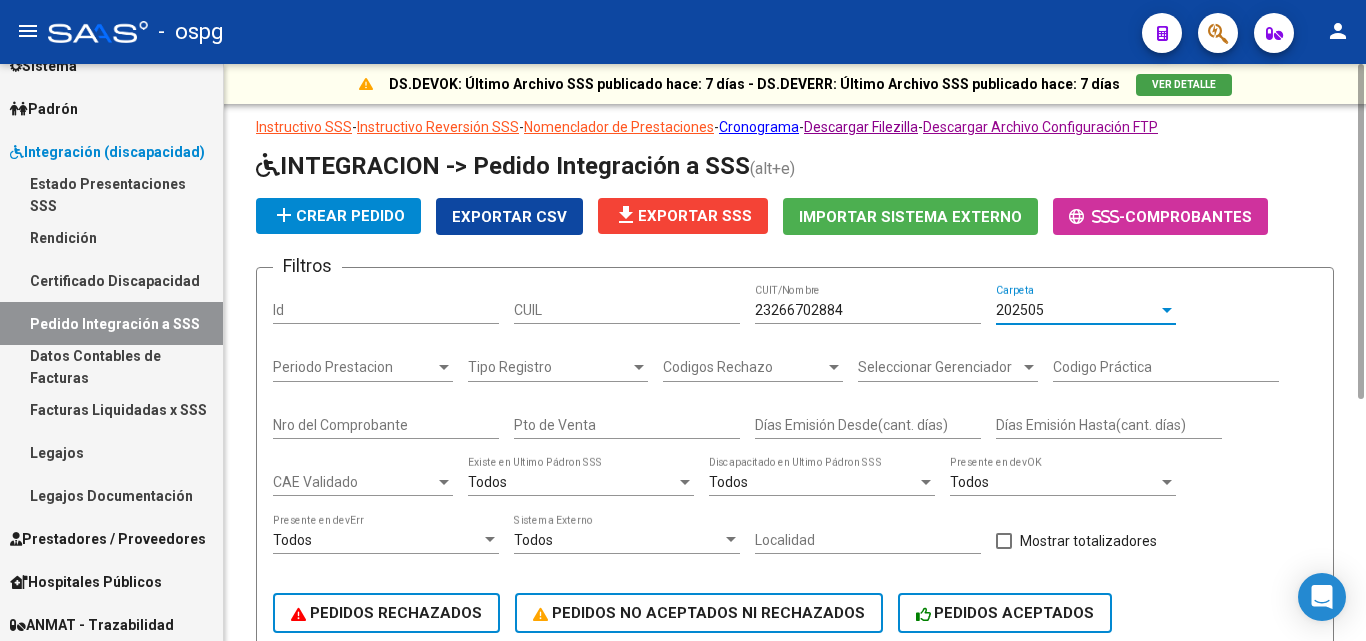 click on "202505" at bounding box center [1077, 310] 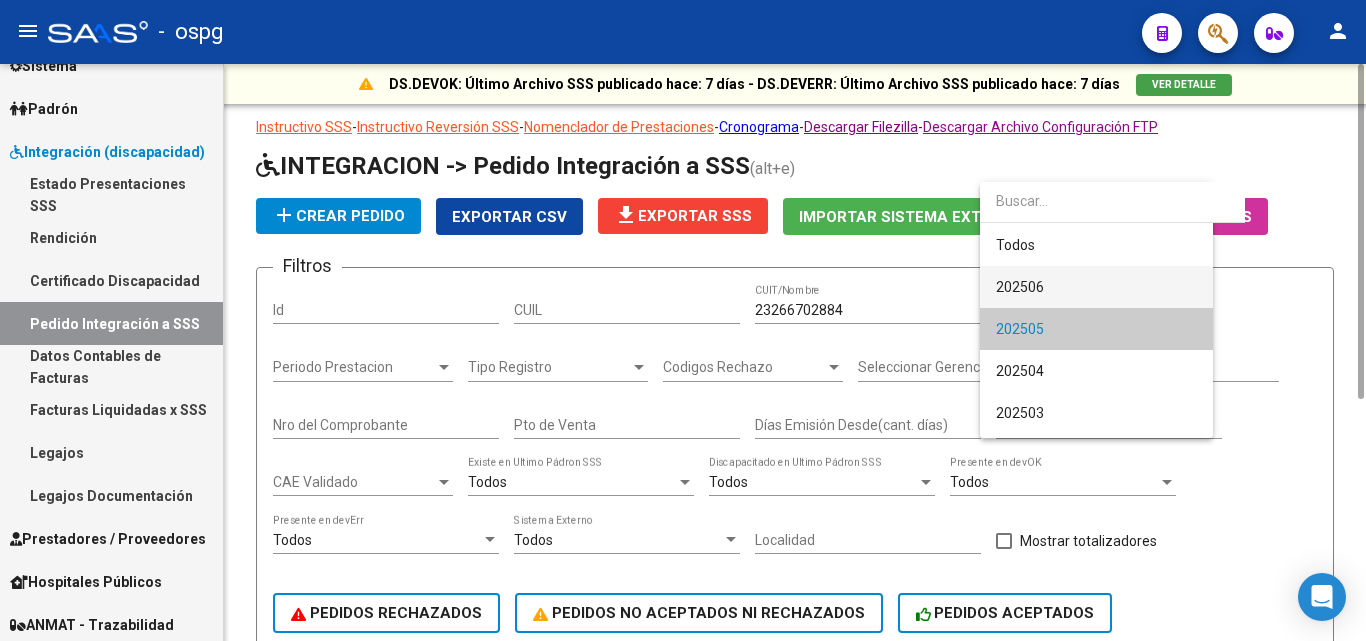 scroll, scrollTop: 19, scrollLeft: 0, axis: vertical 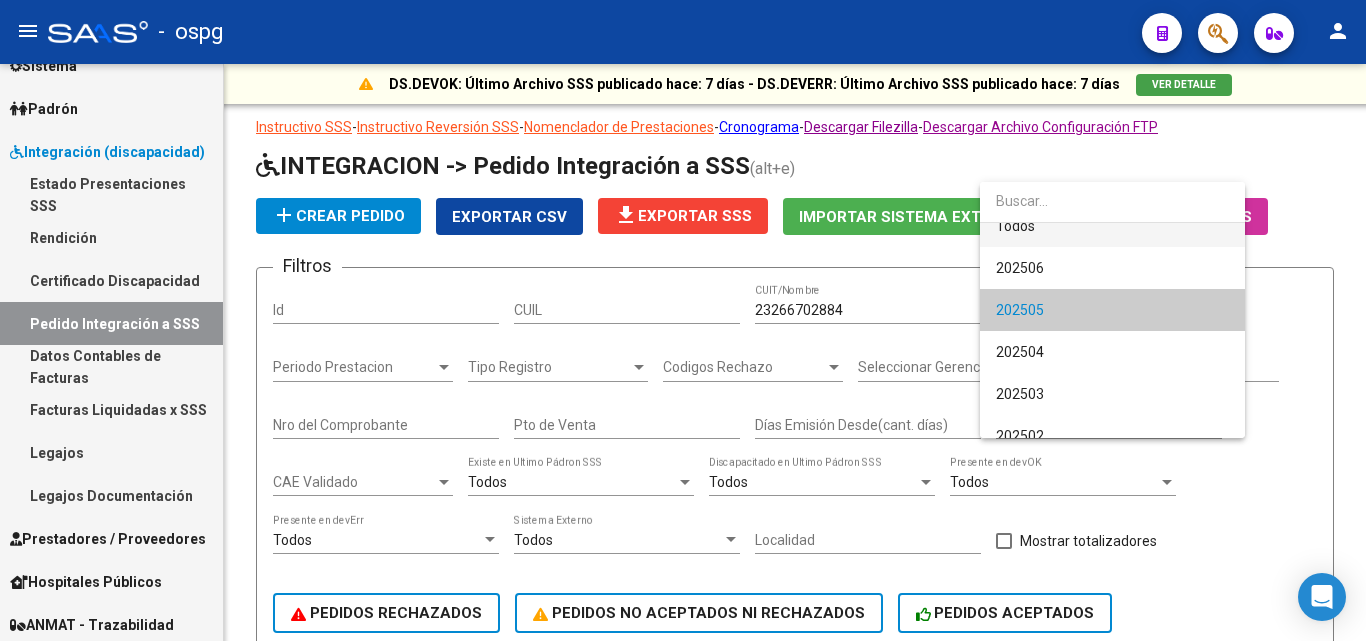 click on "Todos" at bounding box center (1112, 226) 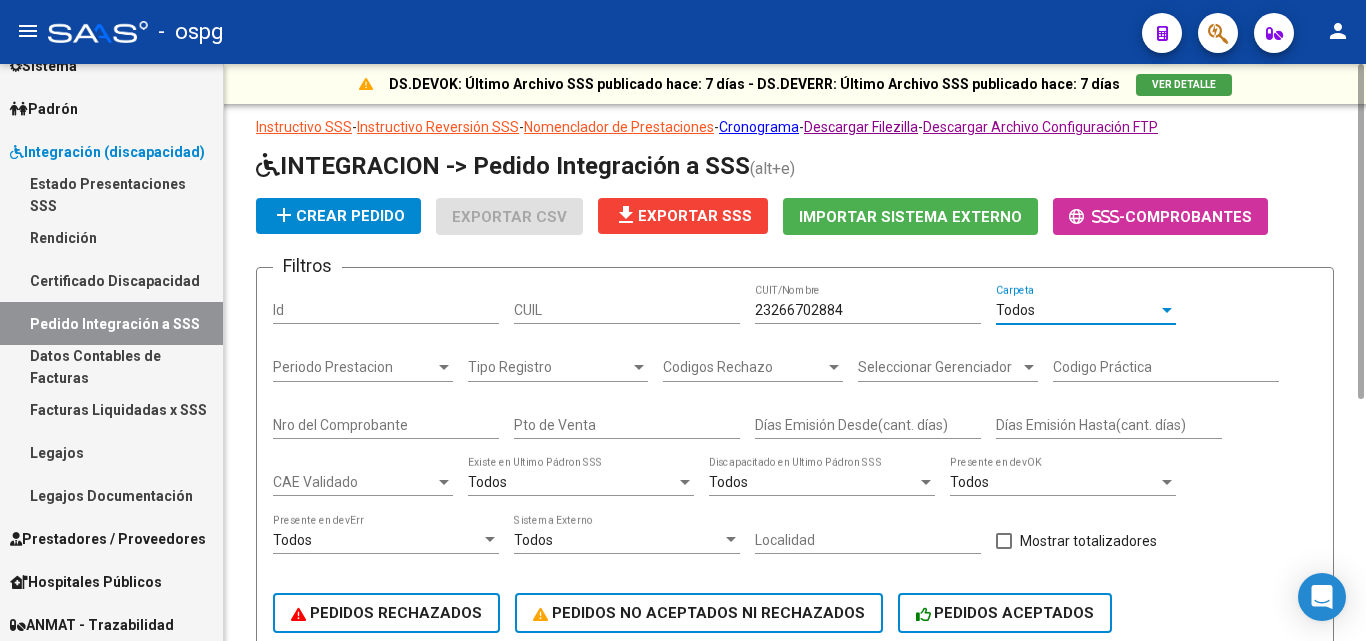 scroll, scrollTop: 0, scrollLeft: 0, axis: both 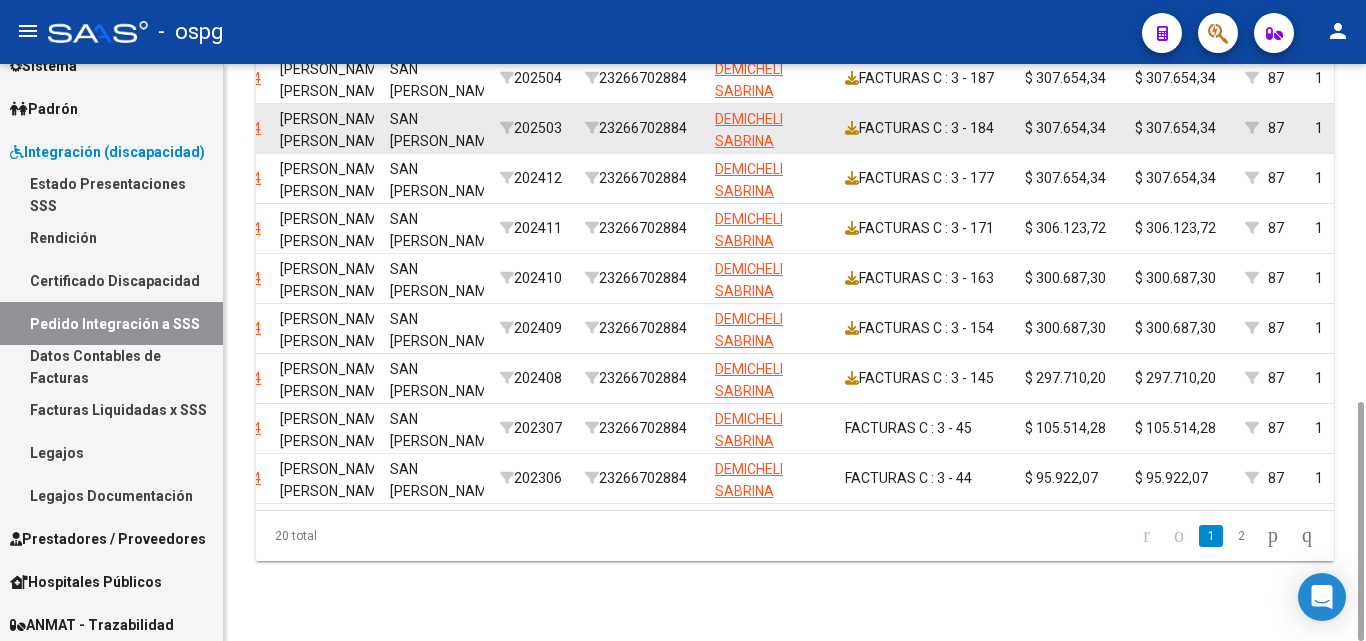click on "FACTURAS C : 3 - 184" 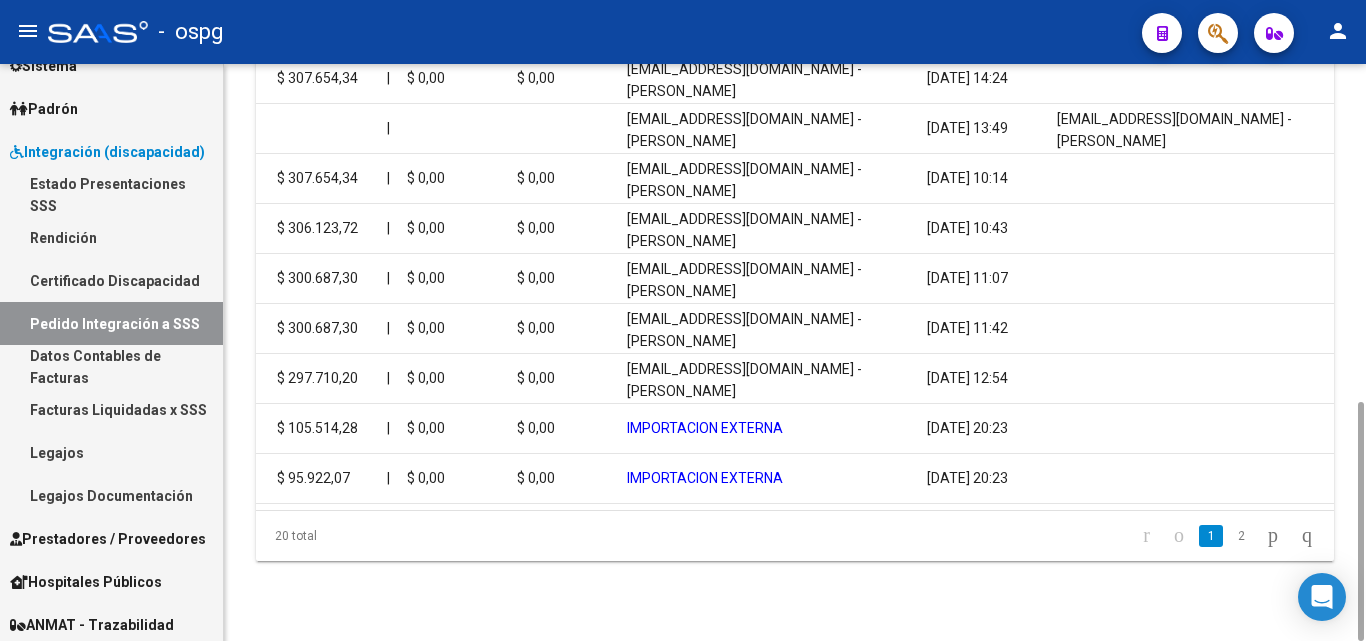 scroll, scrollTop: 0, scrollLeft: 2207, axis: horizontal 